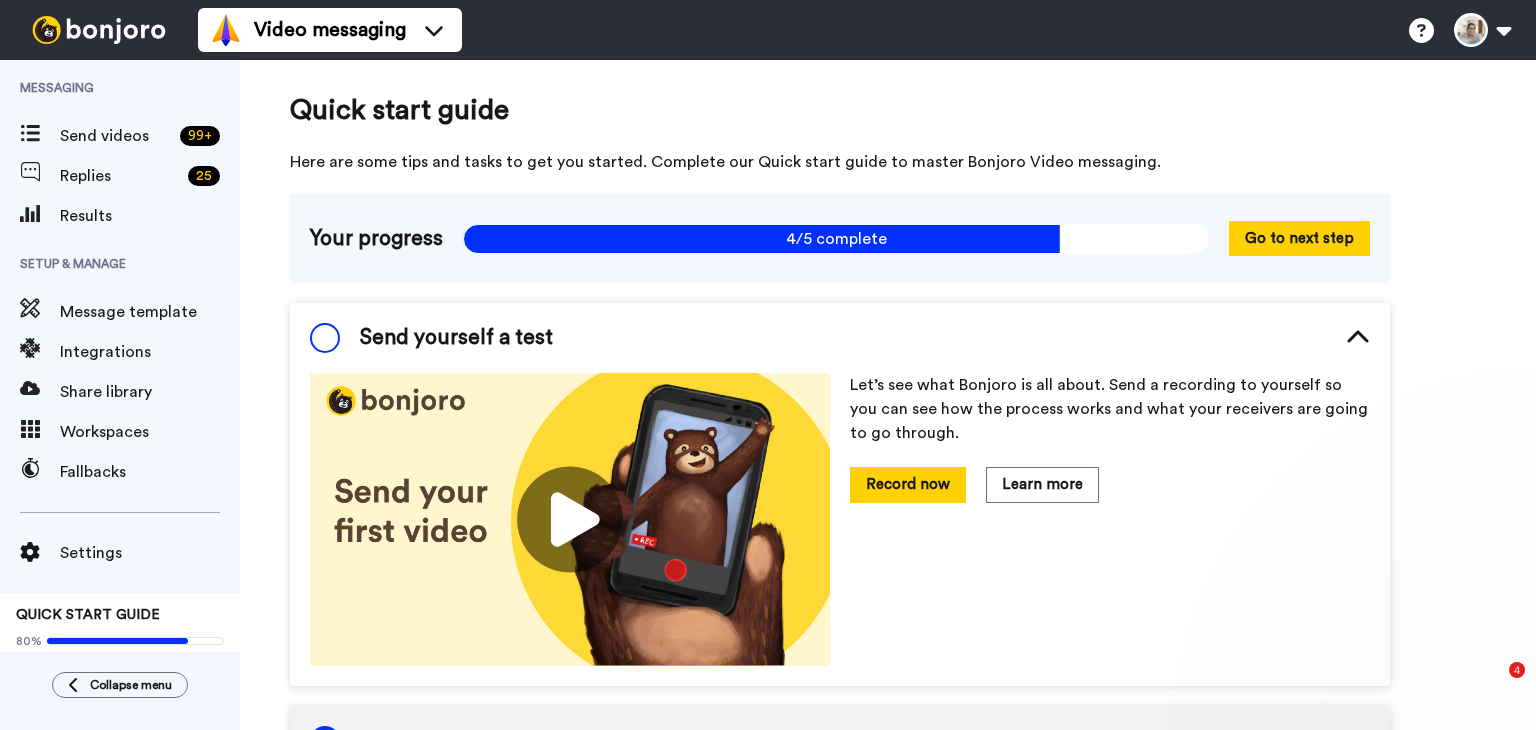 scroll, scrollTop: 0, scrollLeft: 0, axis: both 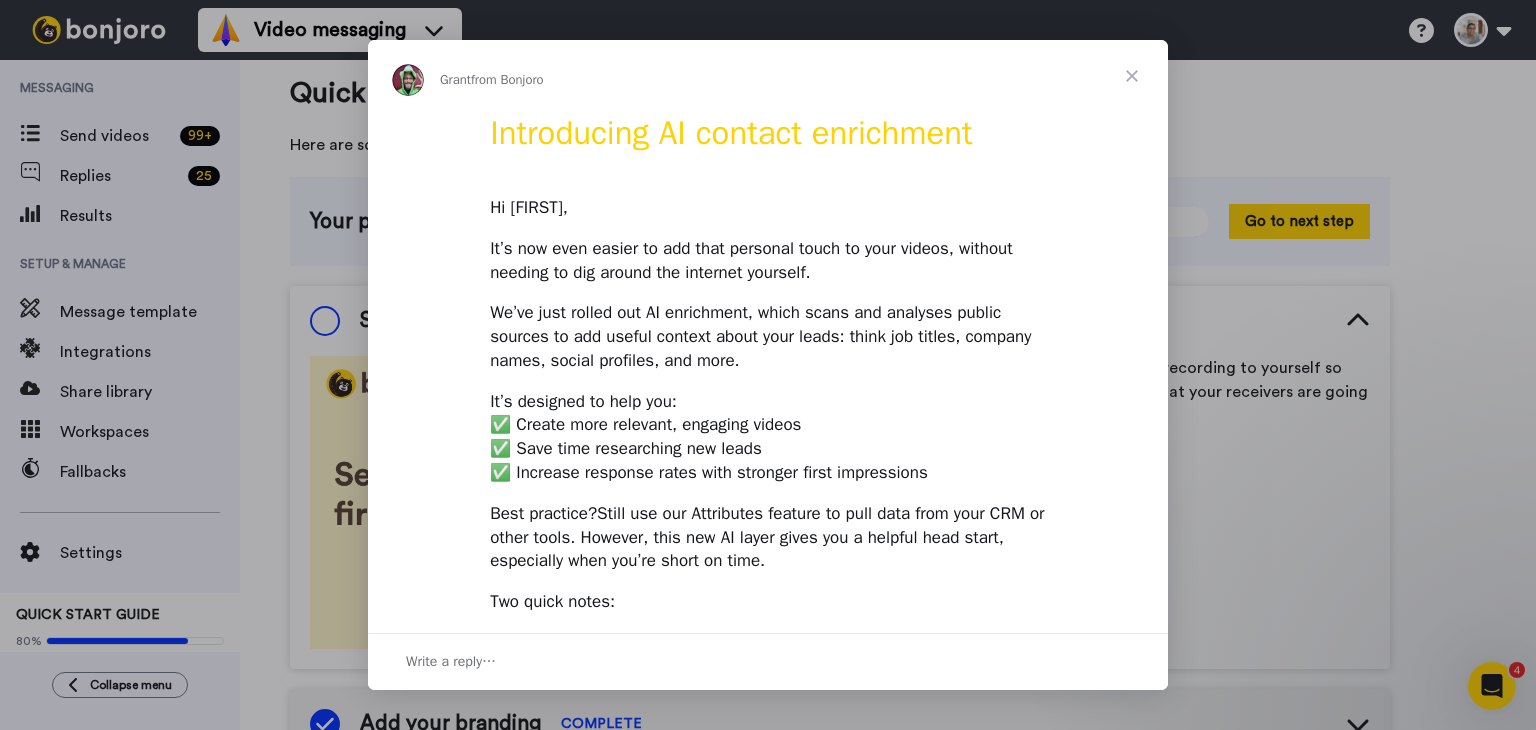 click at bounding box center (1132, 76) 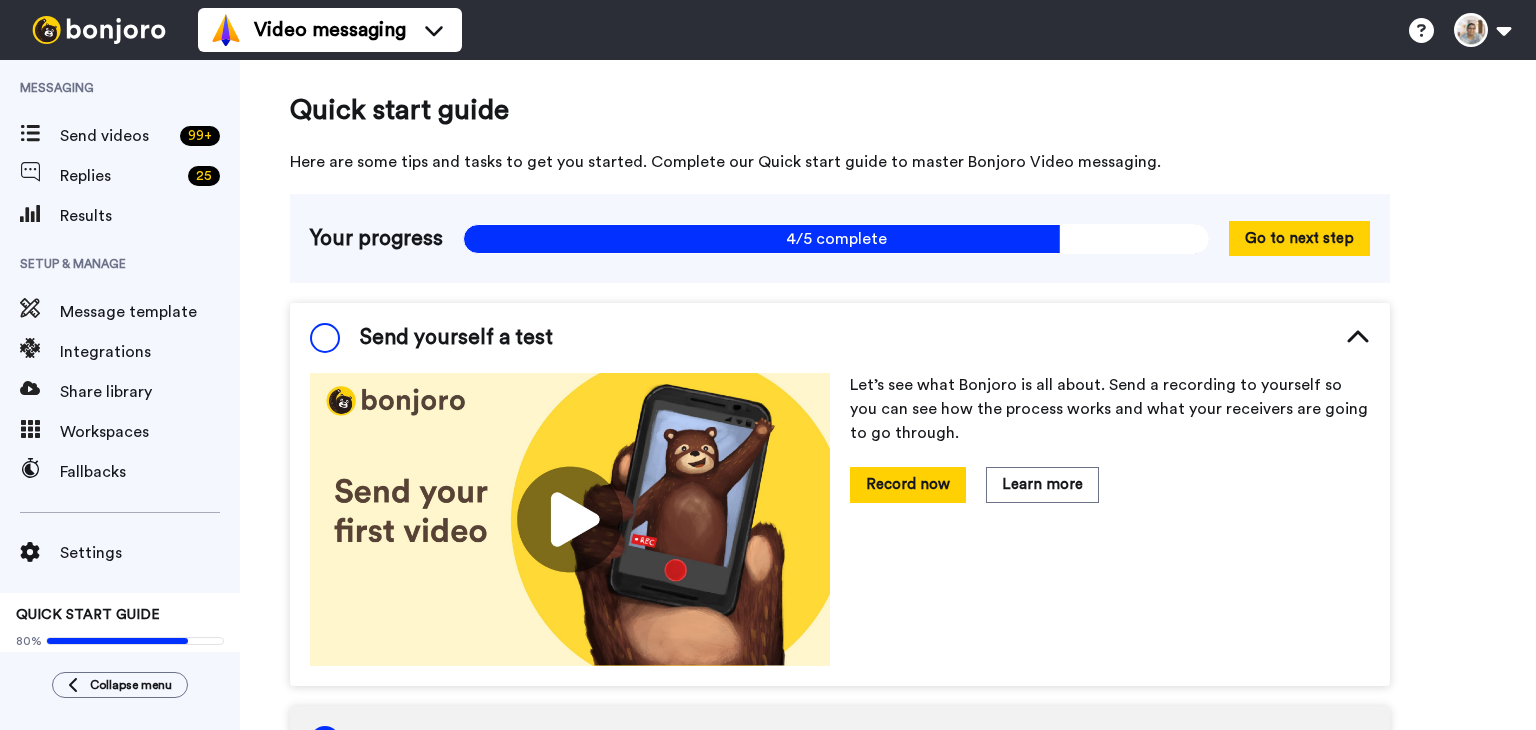 scroll, scrollTop: 0, scrollLeft: 0, axis: both 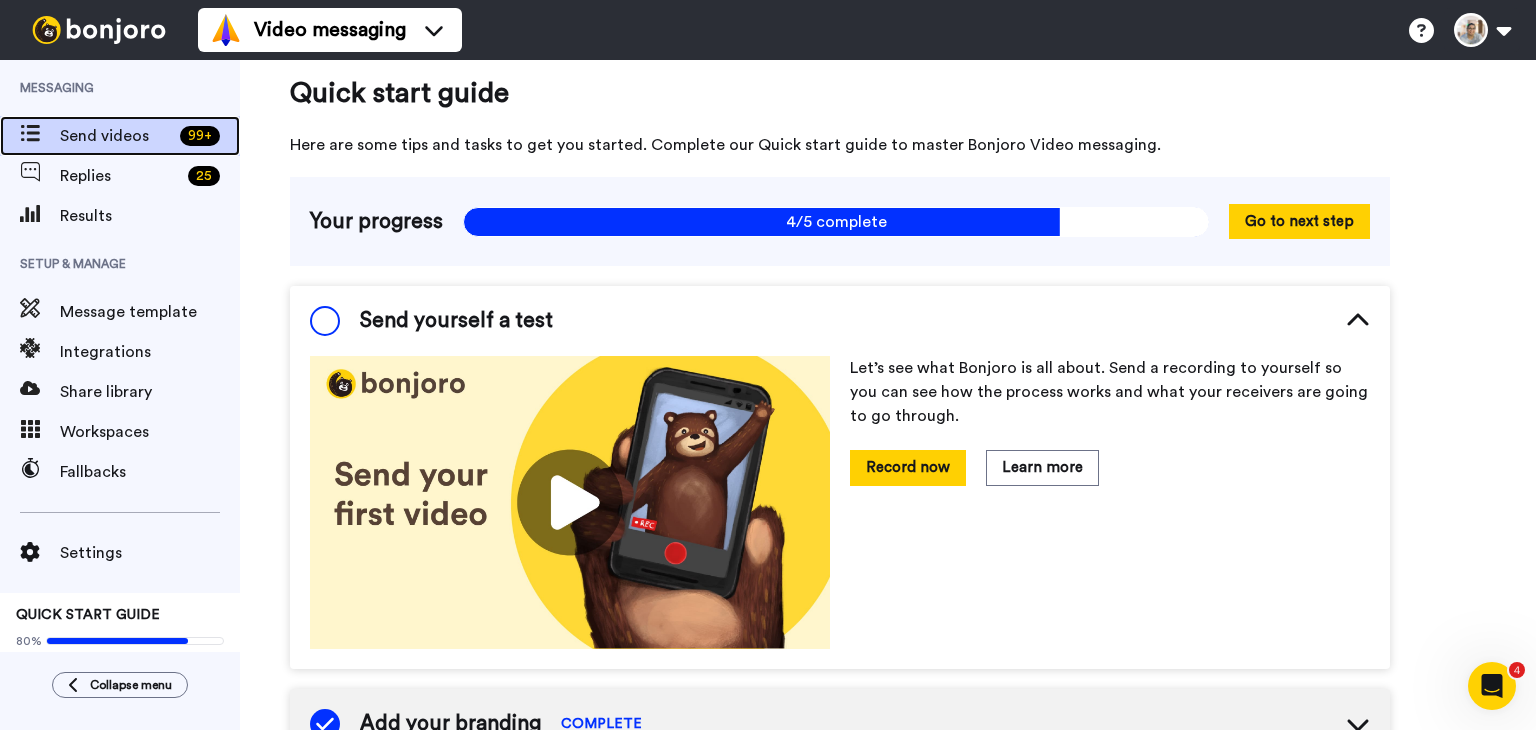 click on "Send videos" at bounding box center [116, 136] 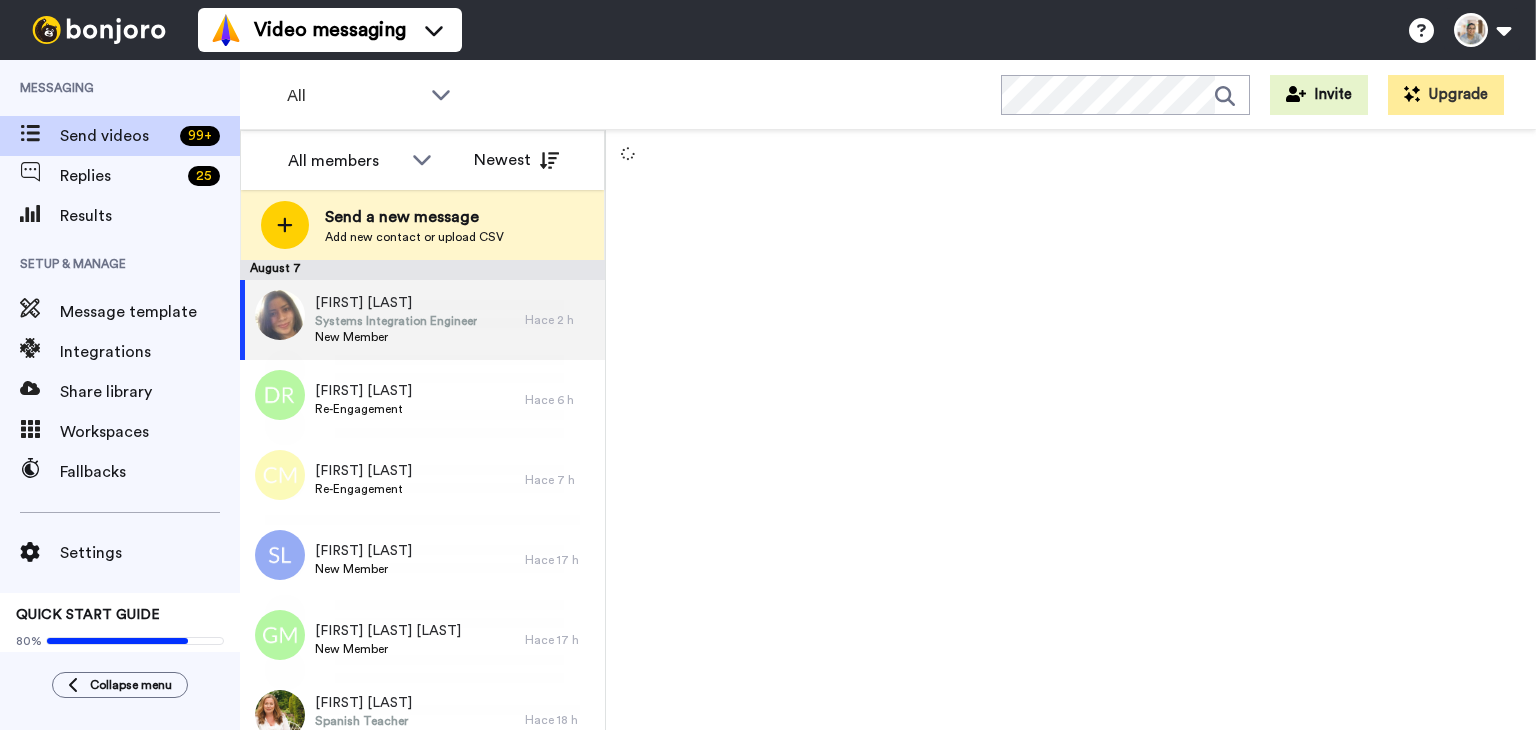 scroll, scrollTop: 0, scrollLeft: 0, axis: both 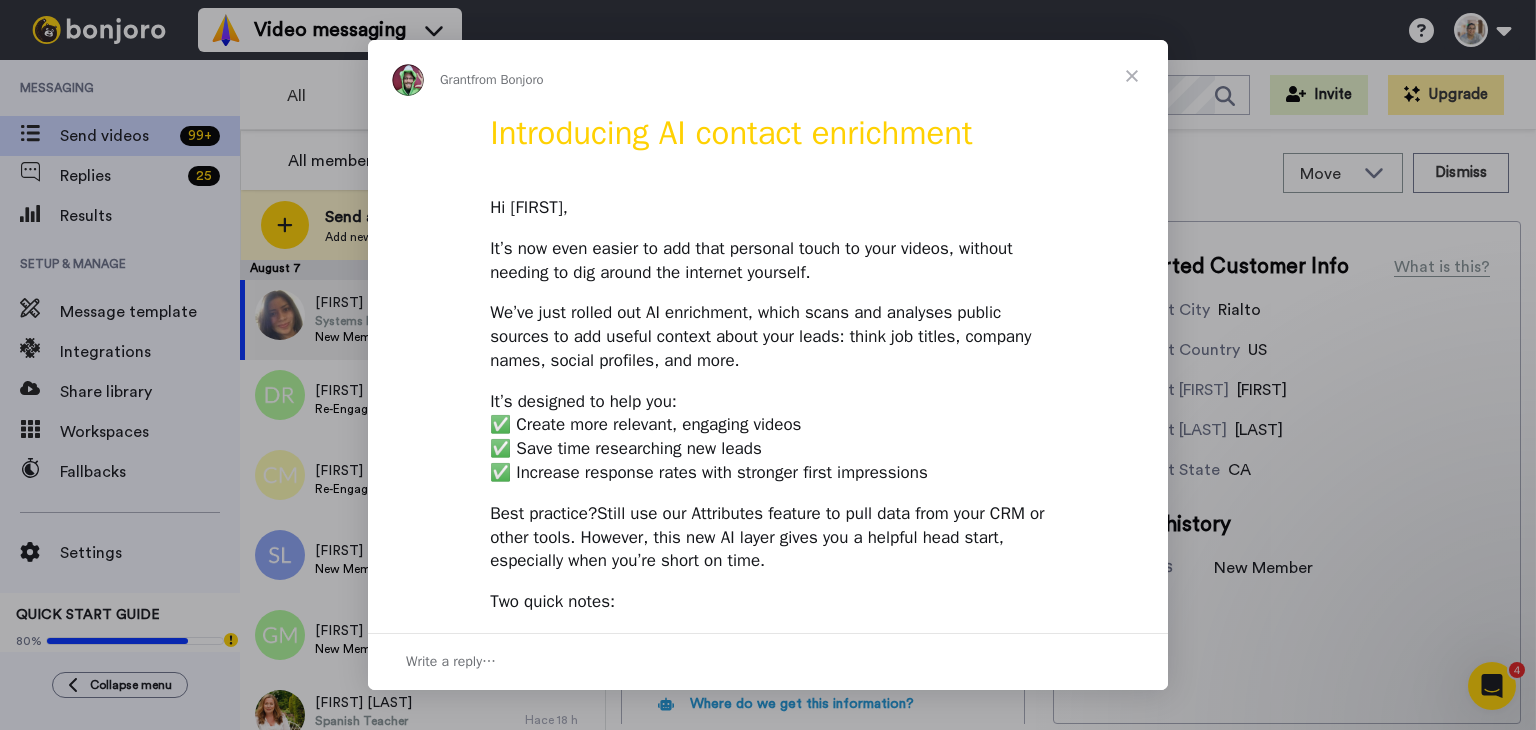 click at bounding box center (1132, 76) 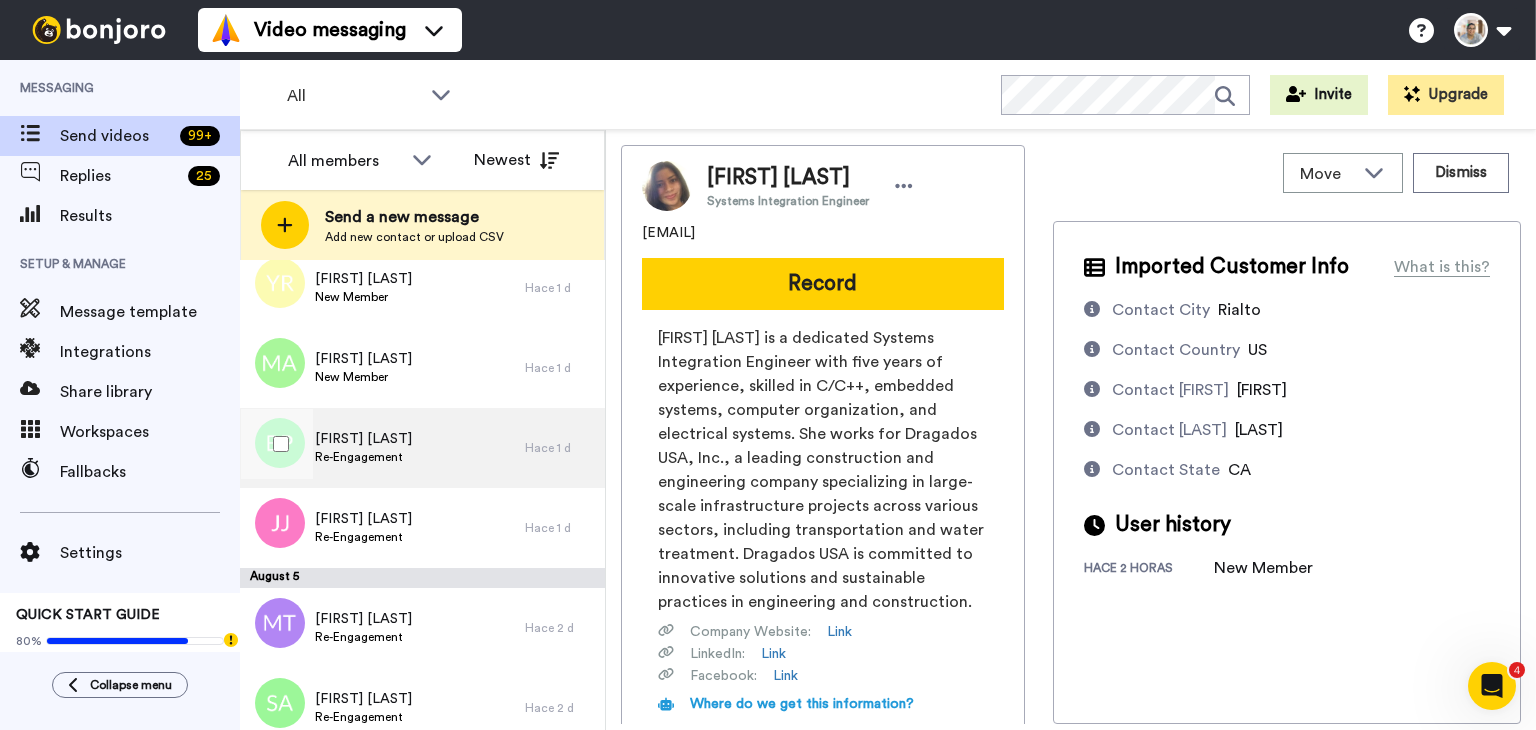 scroll, scrollTop: 800, scrollLeft: 0, axis: vertical 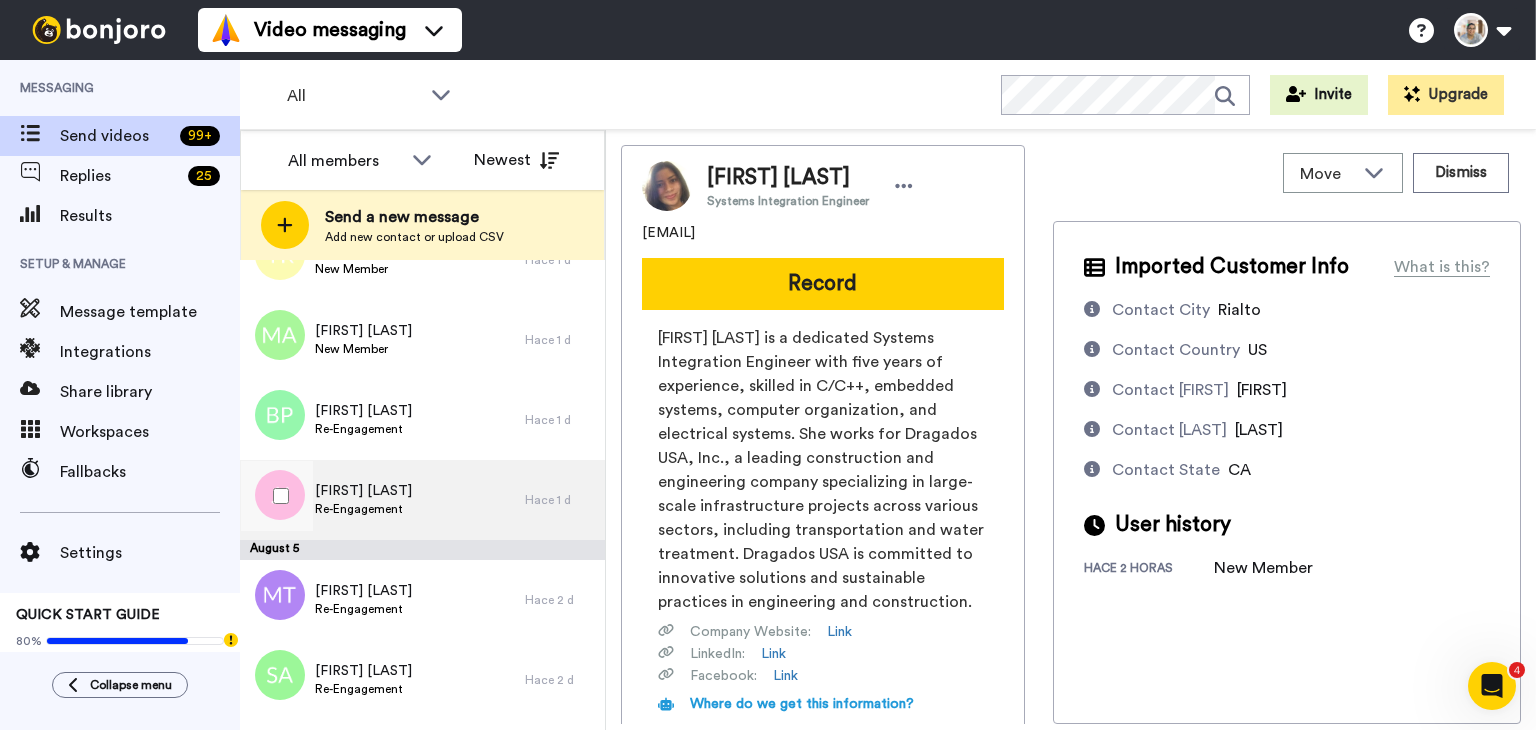 click on "[FIRST] [LAST] Re-Engagement" at bounding box center (382, 500) 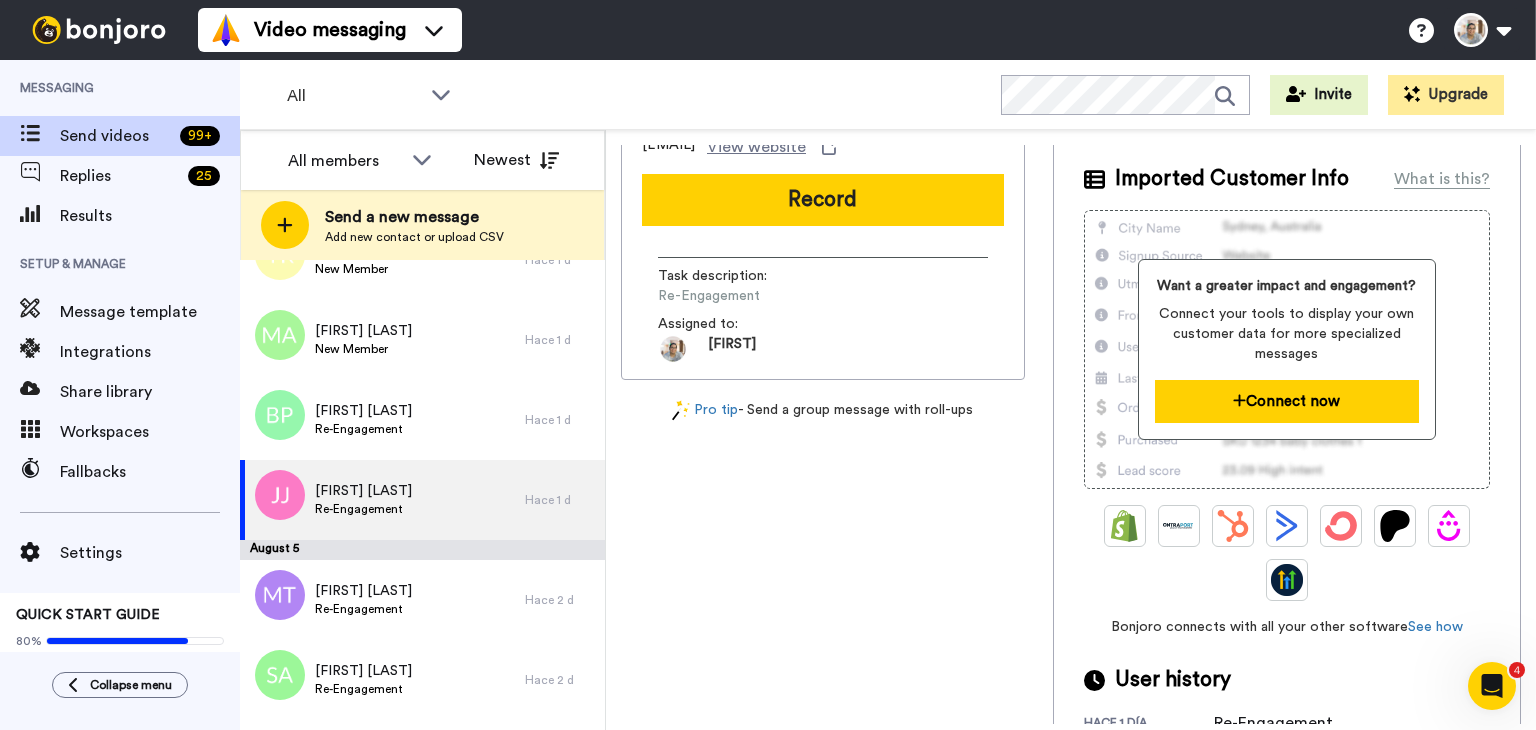 scroll, scrollTop: 128, scrollLeft: 0, axis: vertical 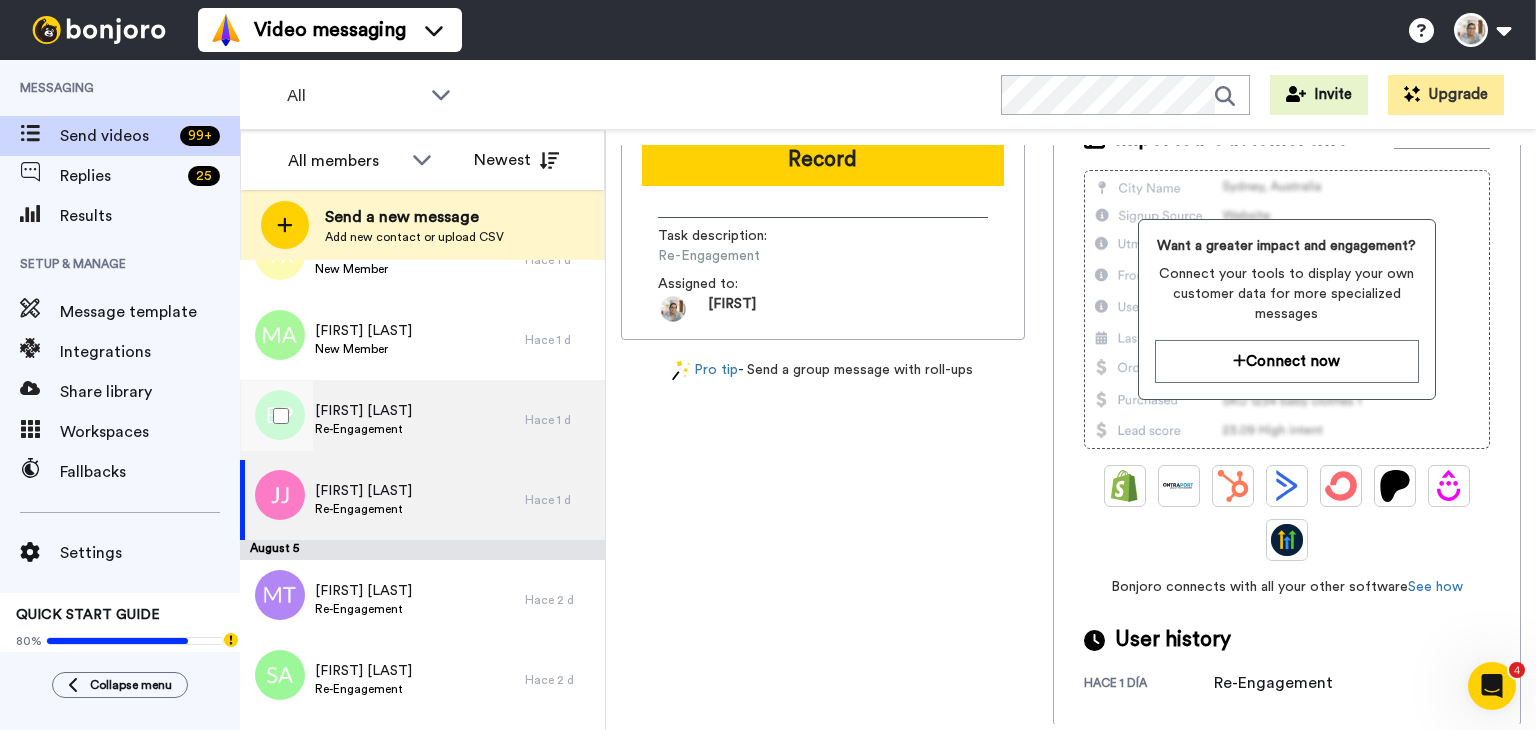 click on "[FIRST] [LAST] Re-Engagement" at bounding box center [382, 420] 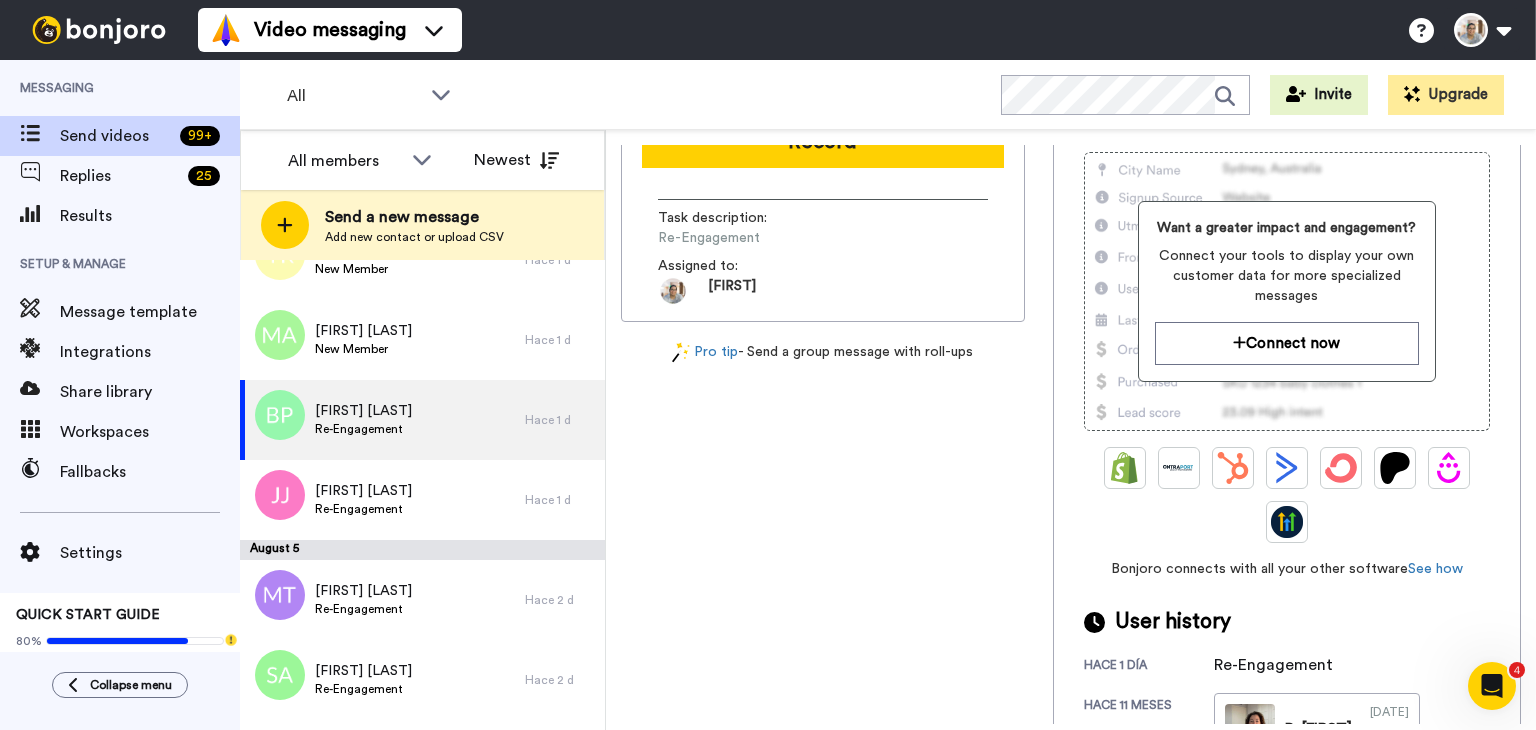 scroll, scrollTop: 256, scrollLeft: 0, axis: vertical 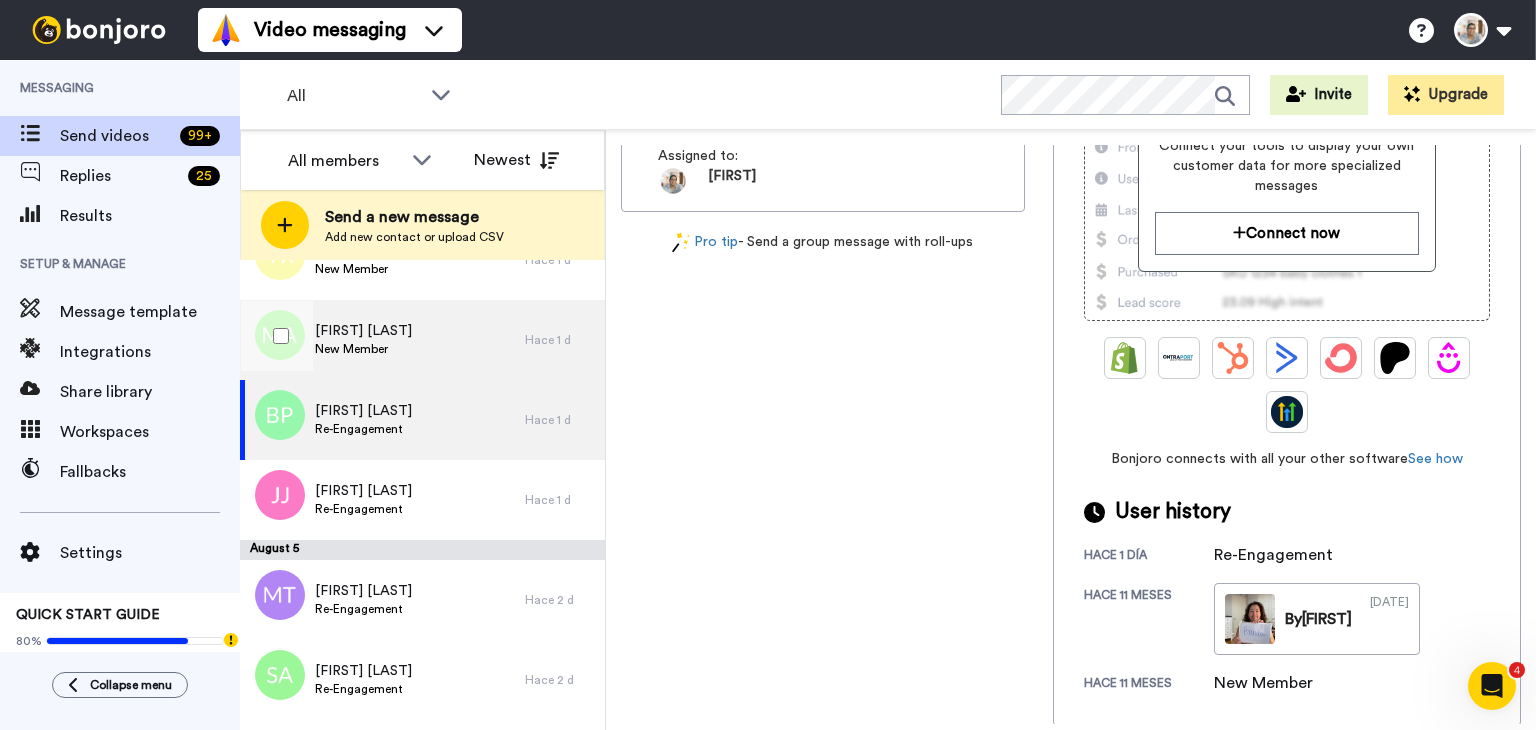 click on "[FIRST] [LAST] New Member" at bounding box center (382, 340) 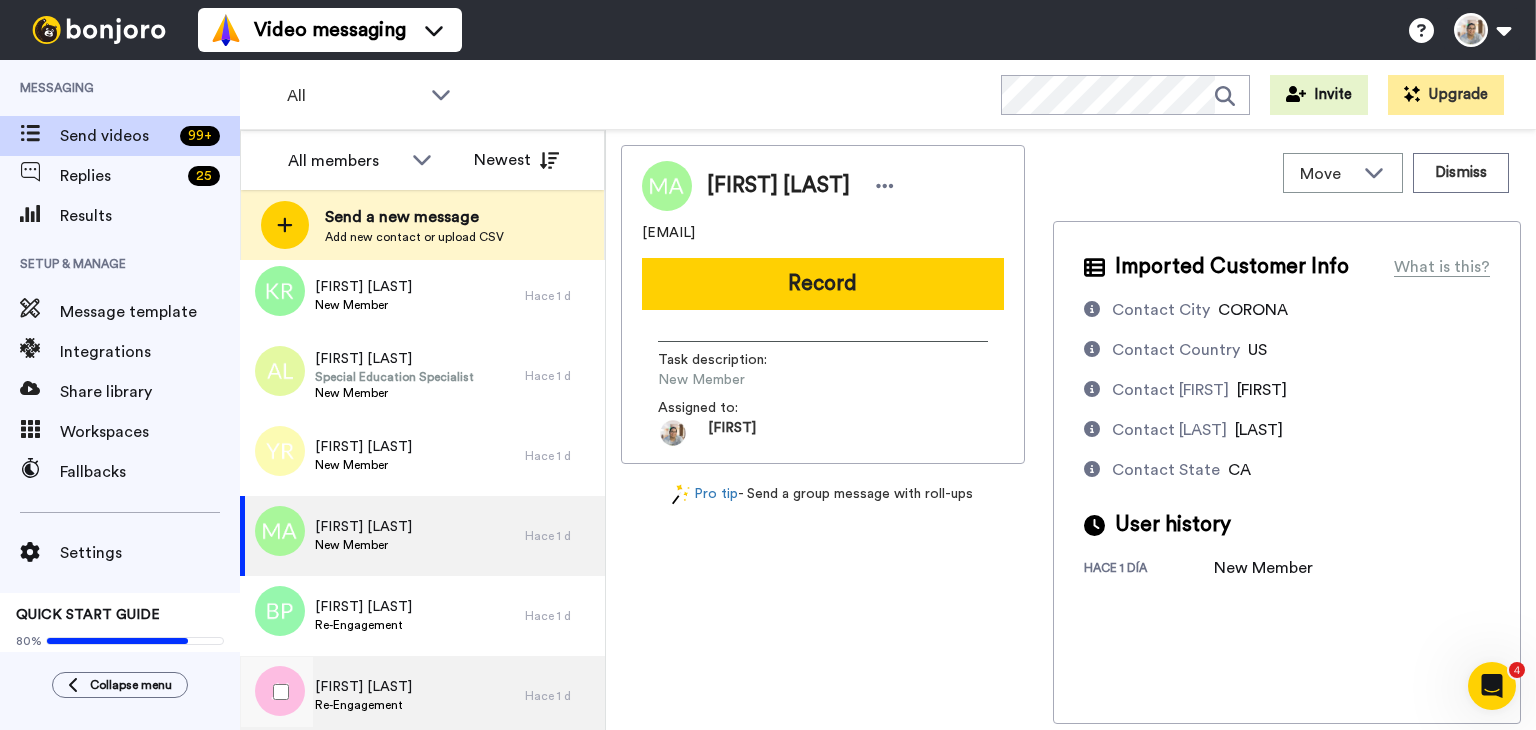 scroll, scrollTop: 600, scrollLeft: 0, axis: vertical 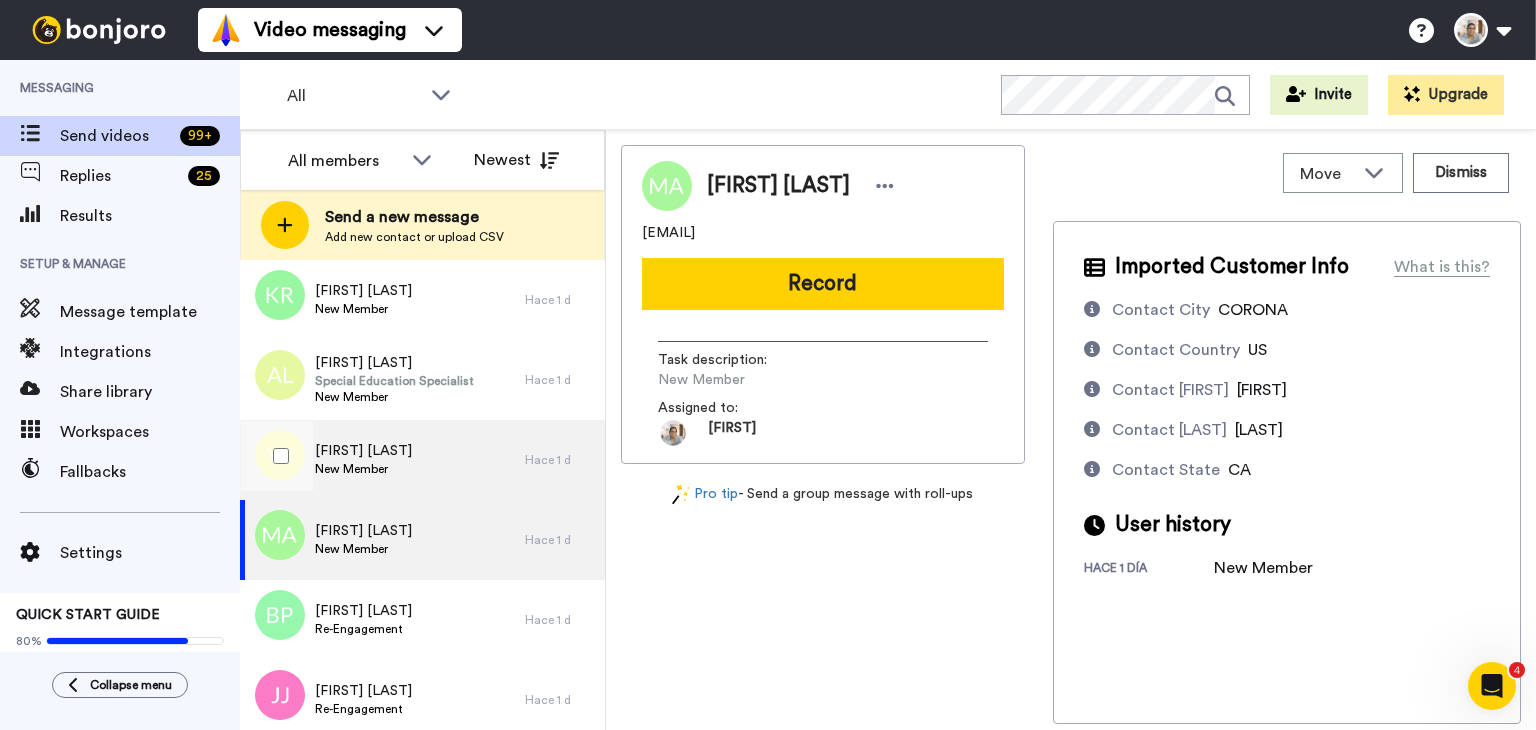 click on "[FIRST] [LAST] New Member" at bounding box center [382, 460] 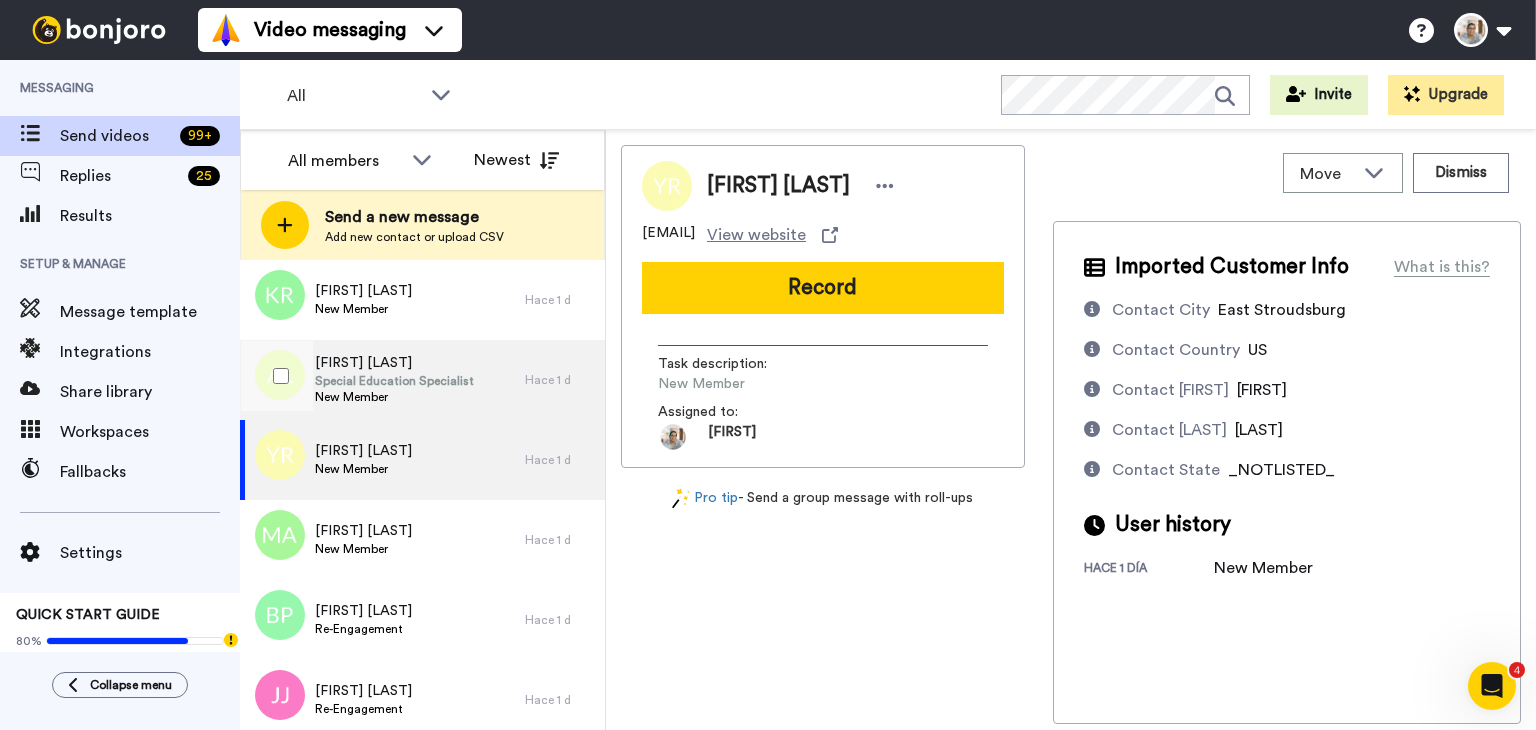 click on "Special Education Specialist" at bounding box center (394, 381) 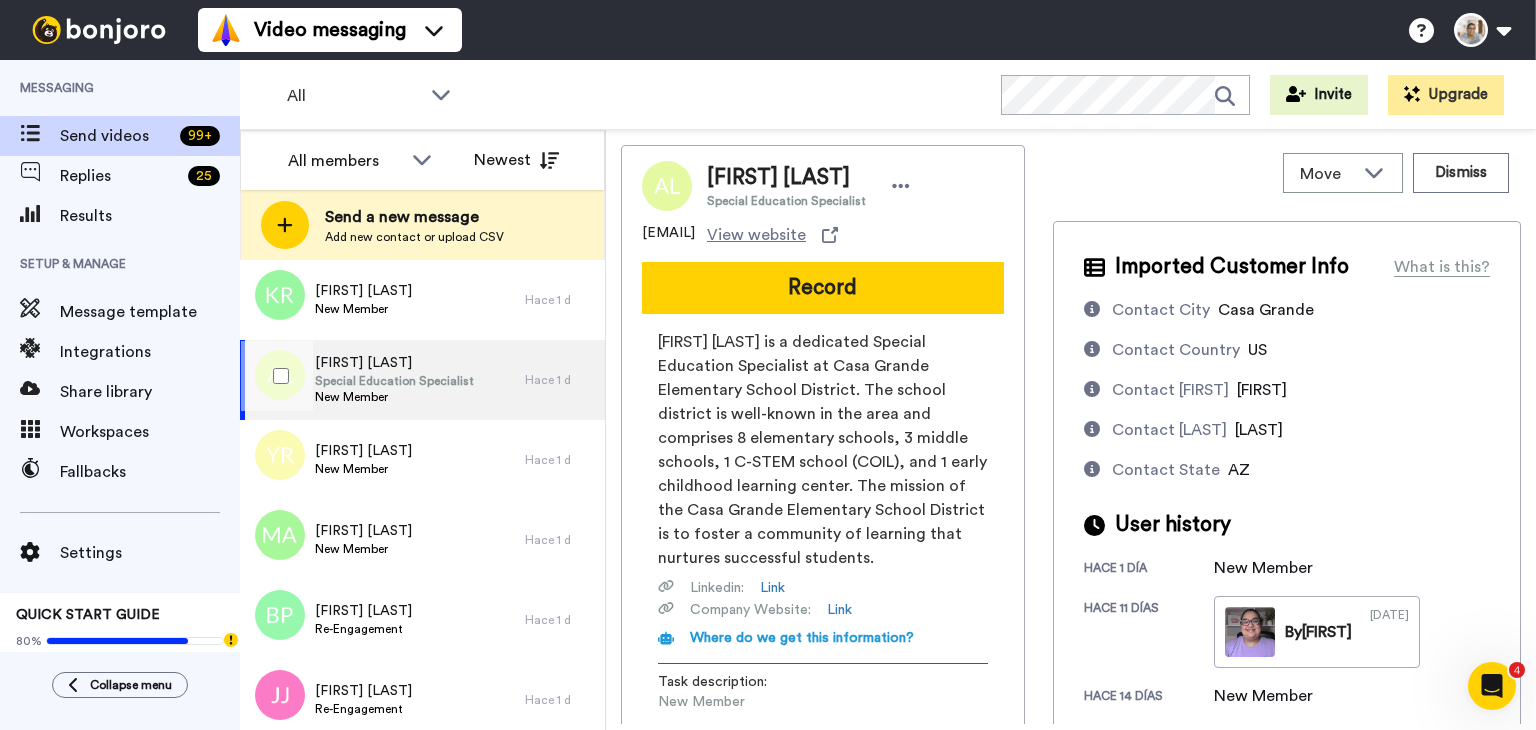 scroll, scrollTop: 500, scrollLeft: 0, axis: vertical 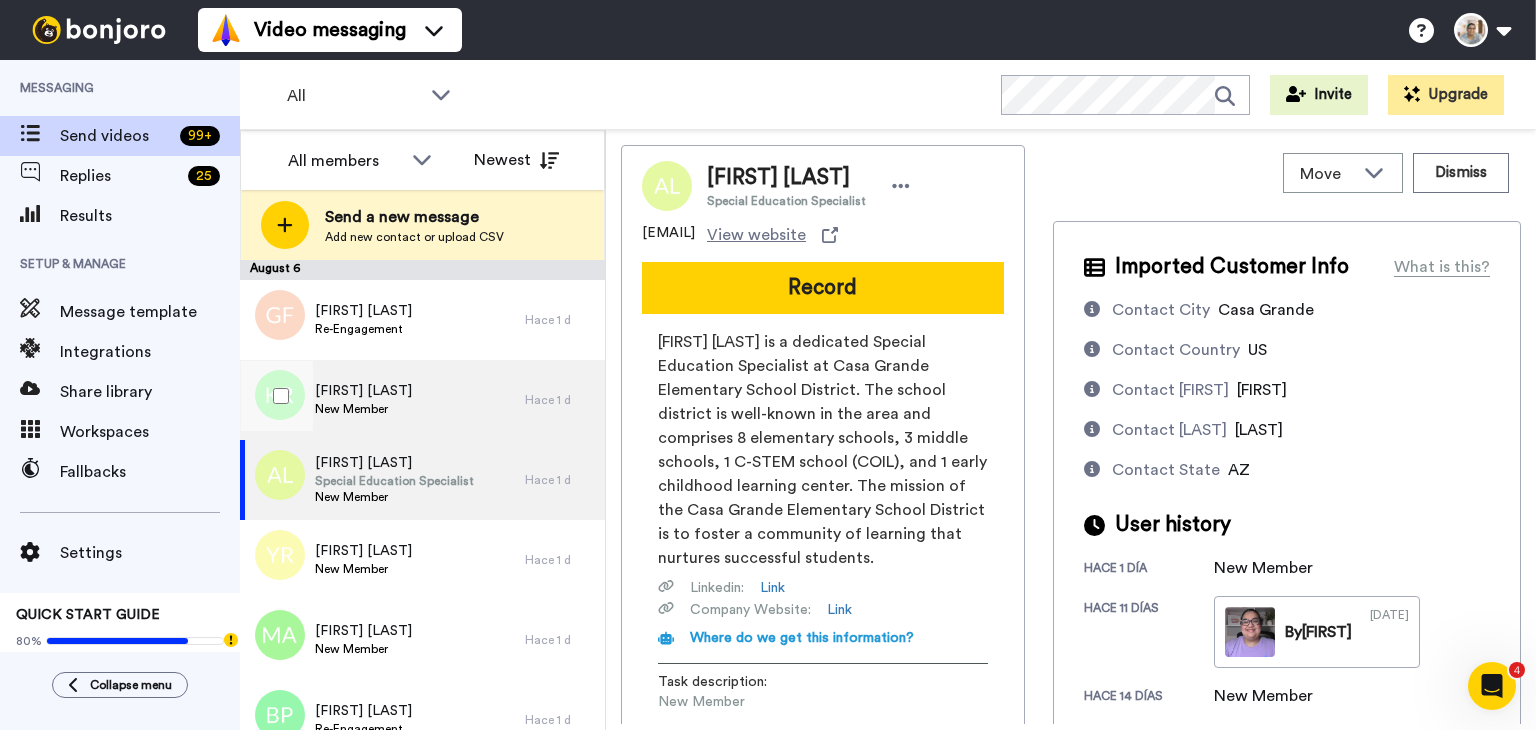 click on "[FIRST] [LAST]" at bounding box center (363, 391) 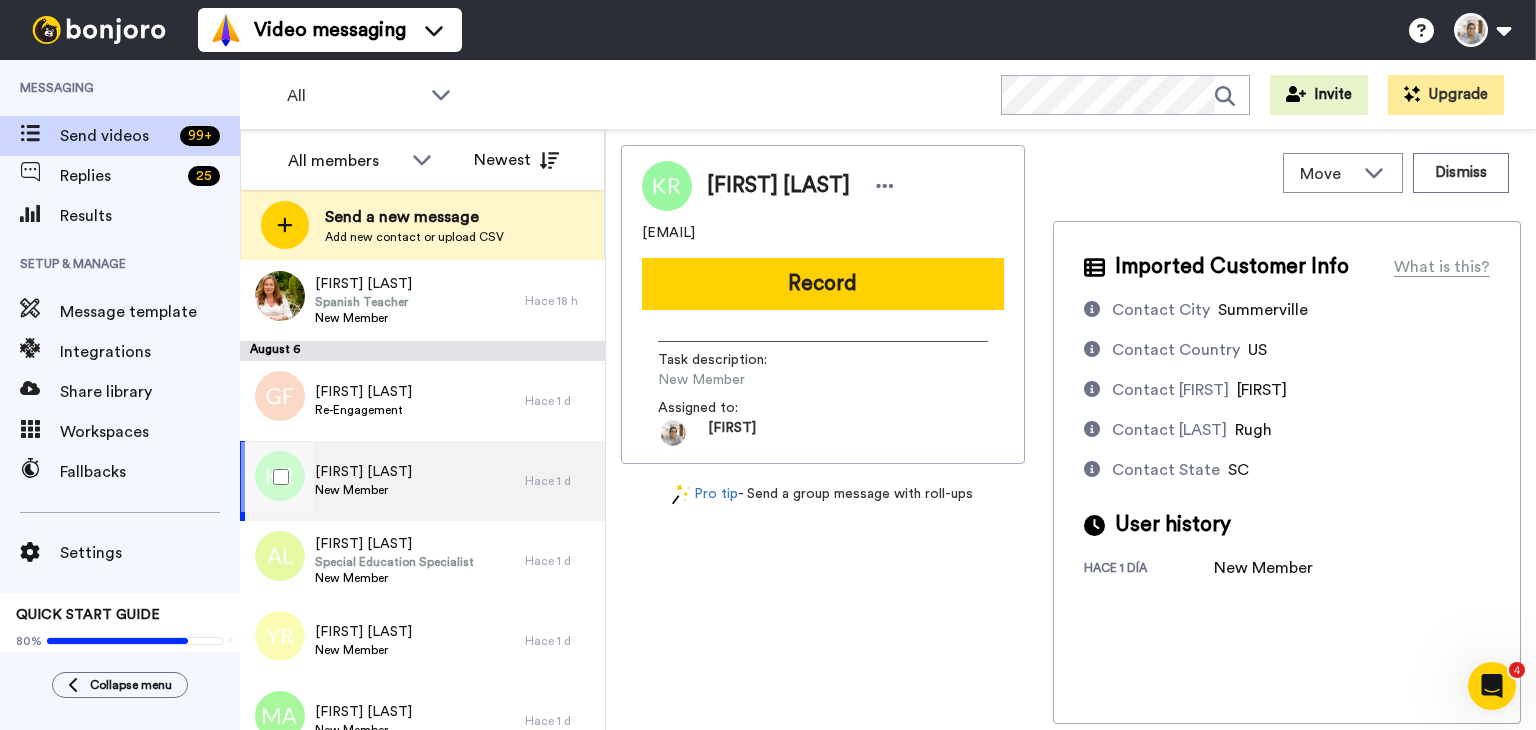 scroll, scrollTop: 400, scrollLeft: 0, axis: vertical 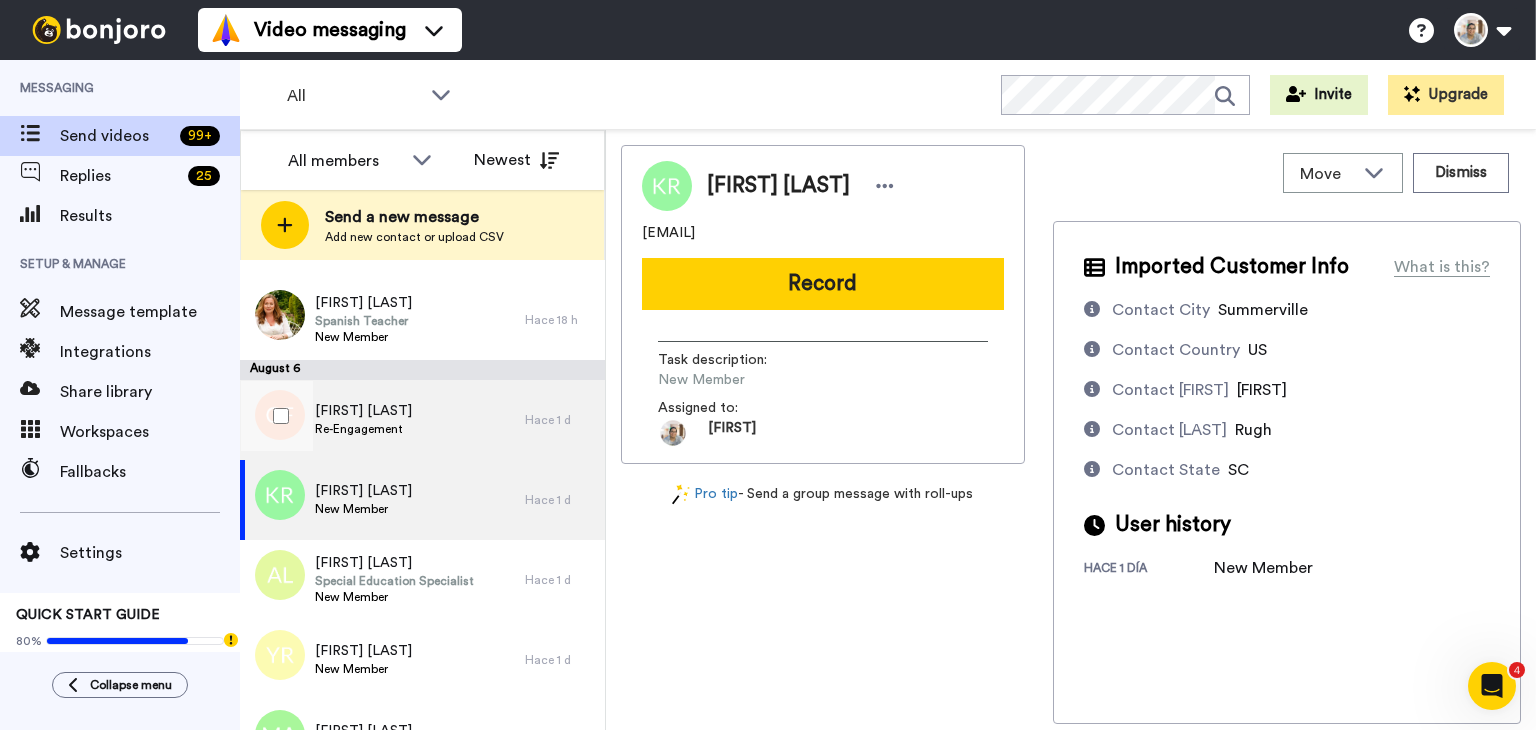 click on "[FIRST] [LAST]" at bounding box center (363, 411) 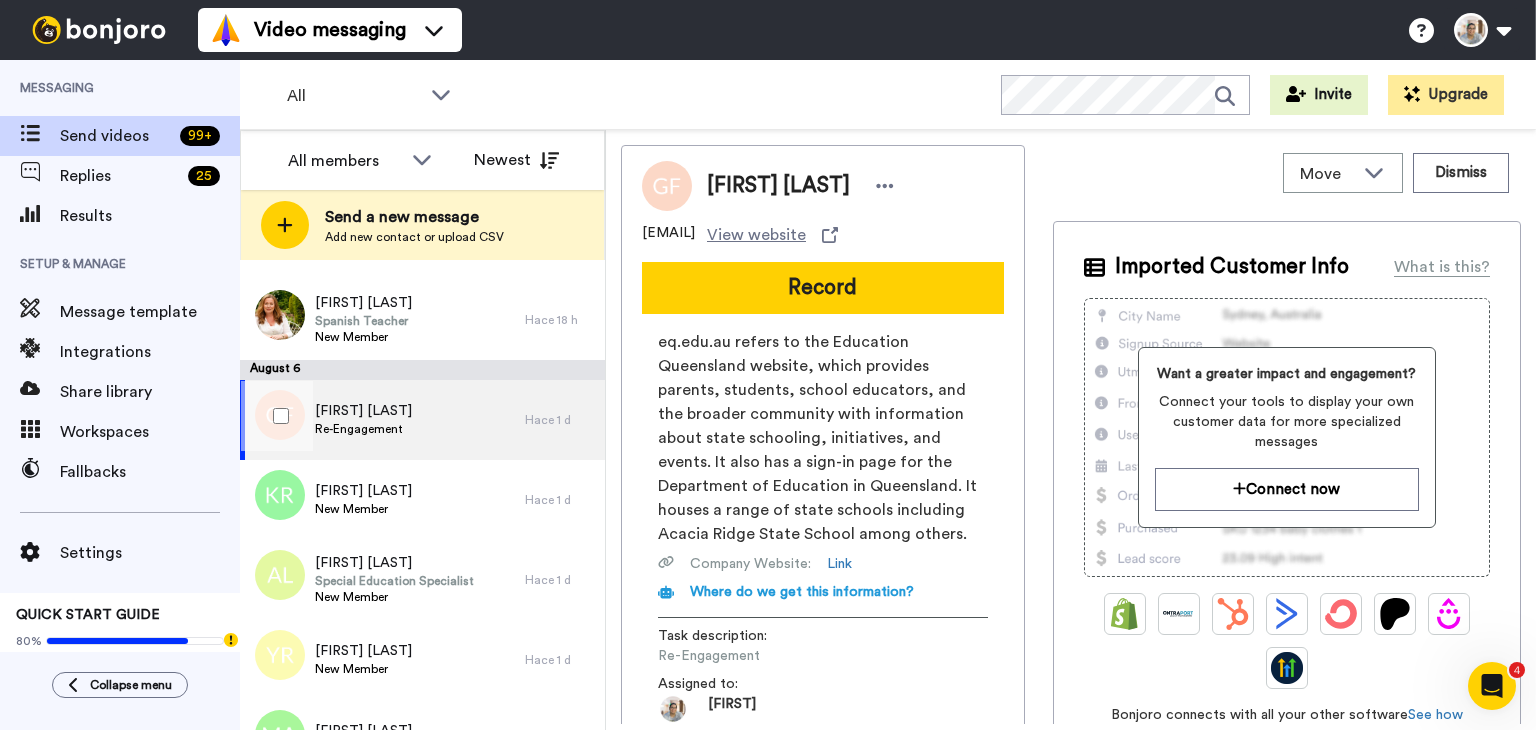 scroll, scrollTop: 300, scrollLeft: 0, axis: vertical 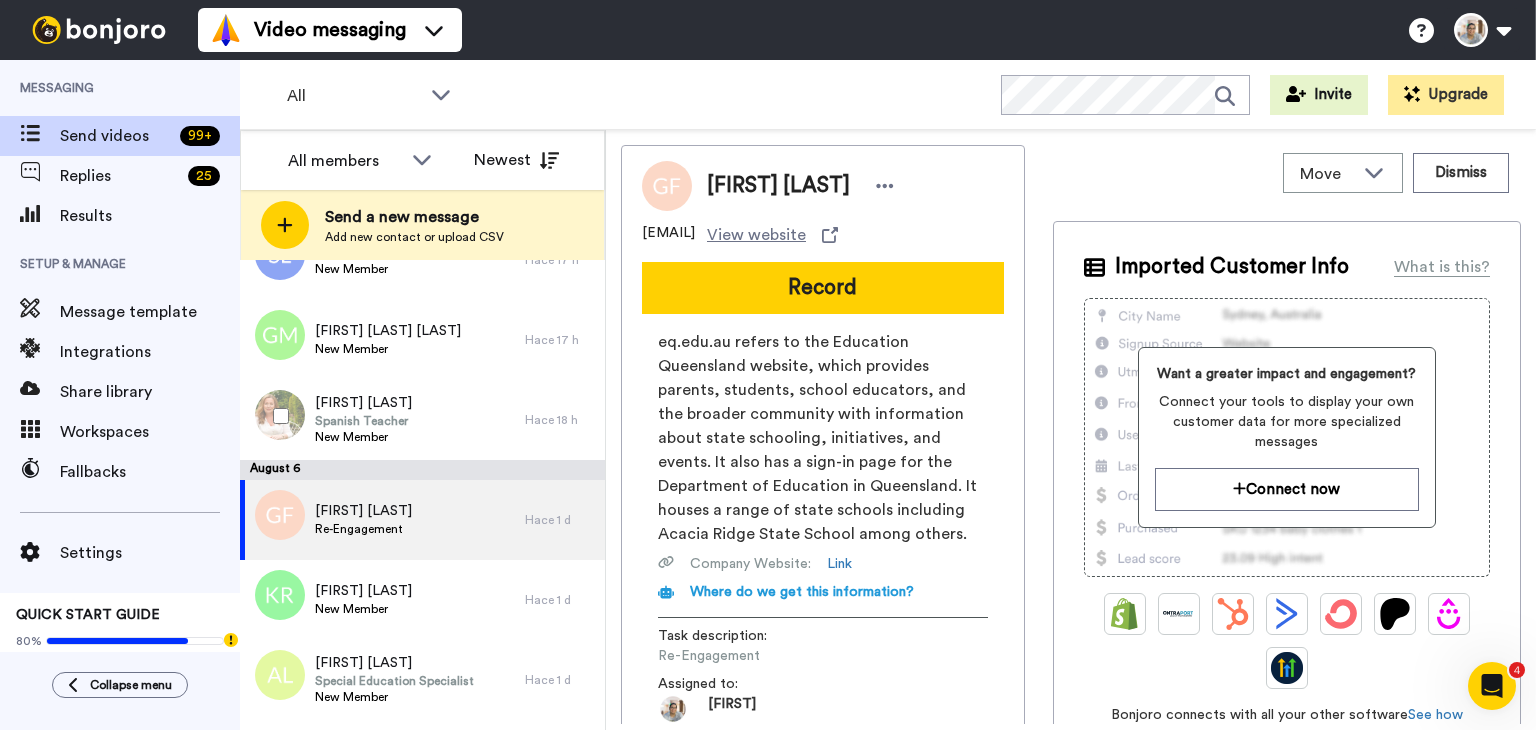 click on "Spanish Teacher" at bounding box center (363, 421) 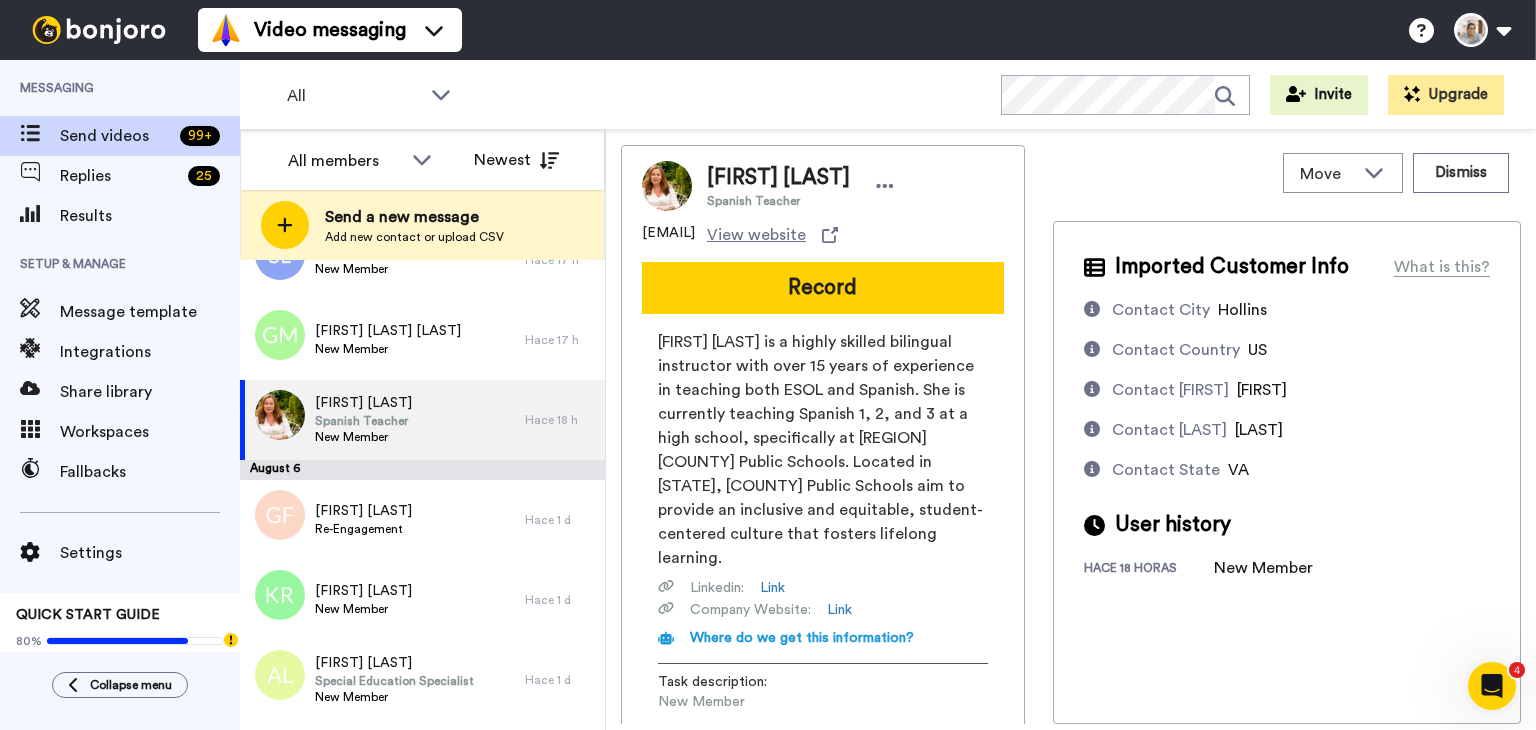 scroll, scrollTop: 200, scrollLeft: 0, axis: vertical 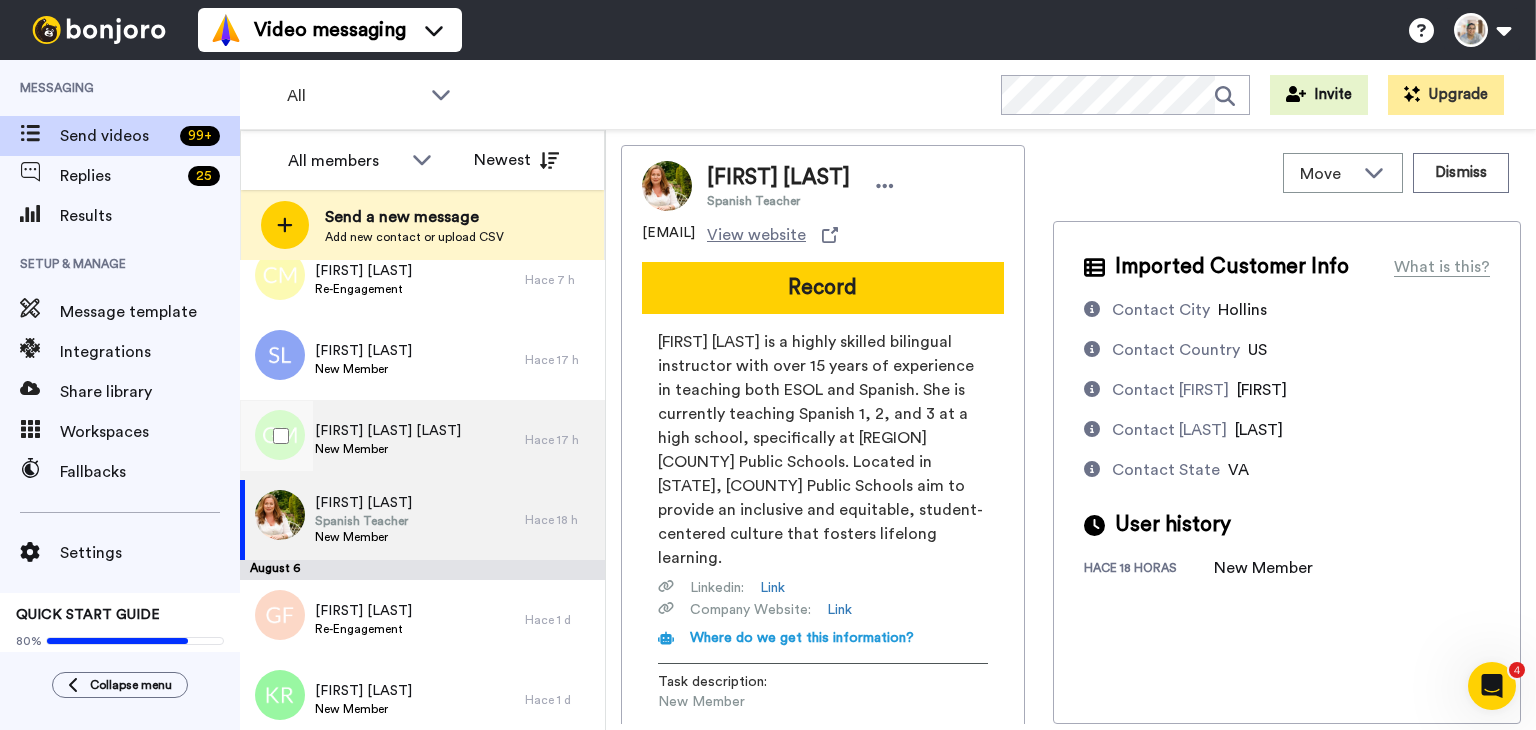 click on "[FIRST] [LAST] [LAST]" at bounding box center [388, 431] 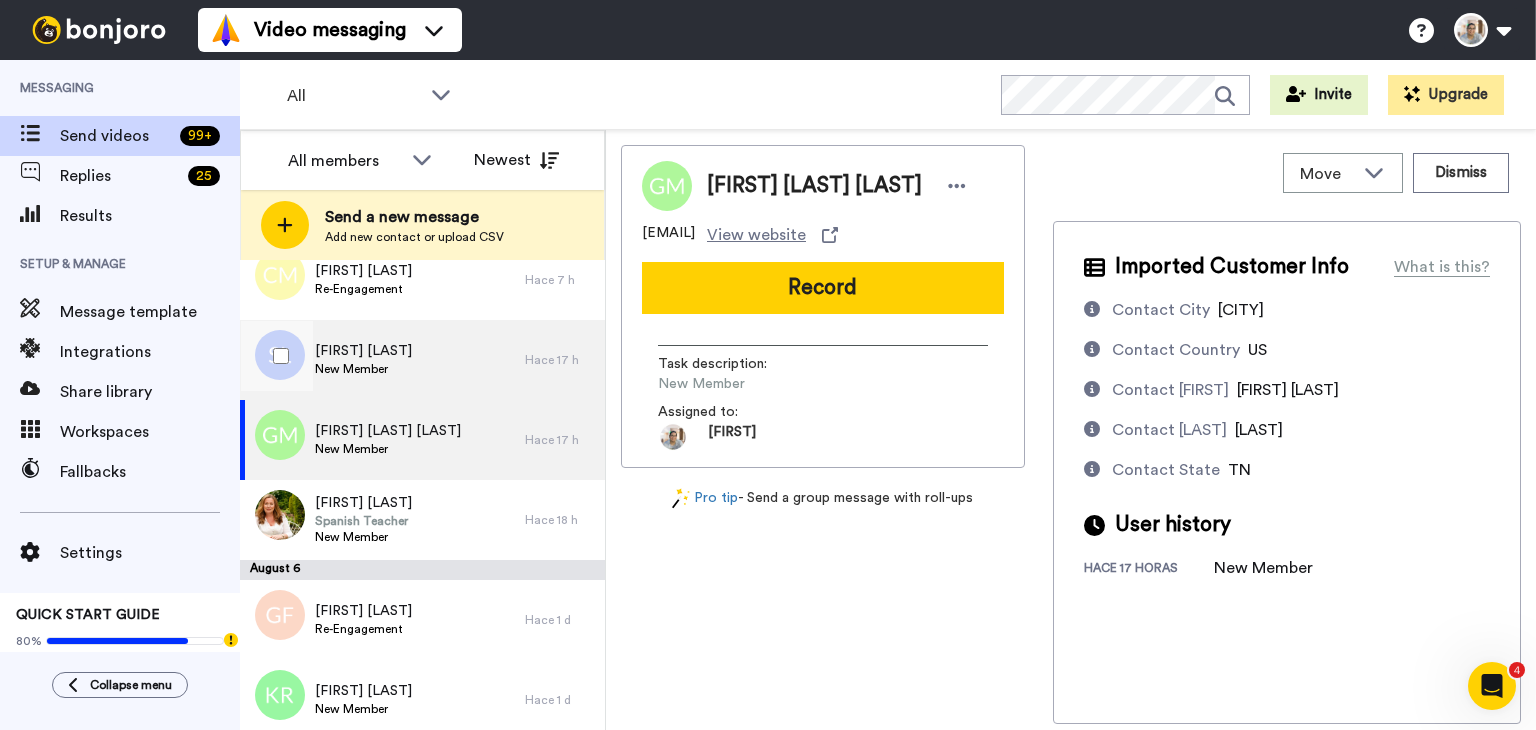 click on "[FIRST] [LAST] New Member" at bounding box center (382, 360) 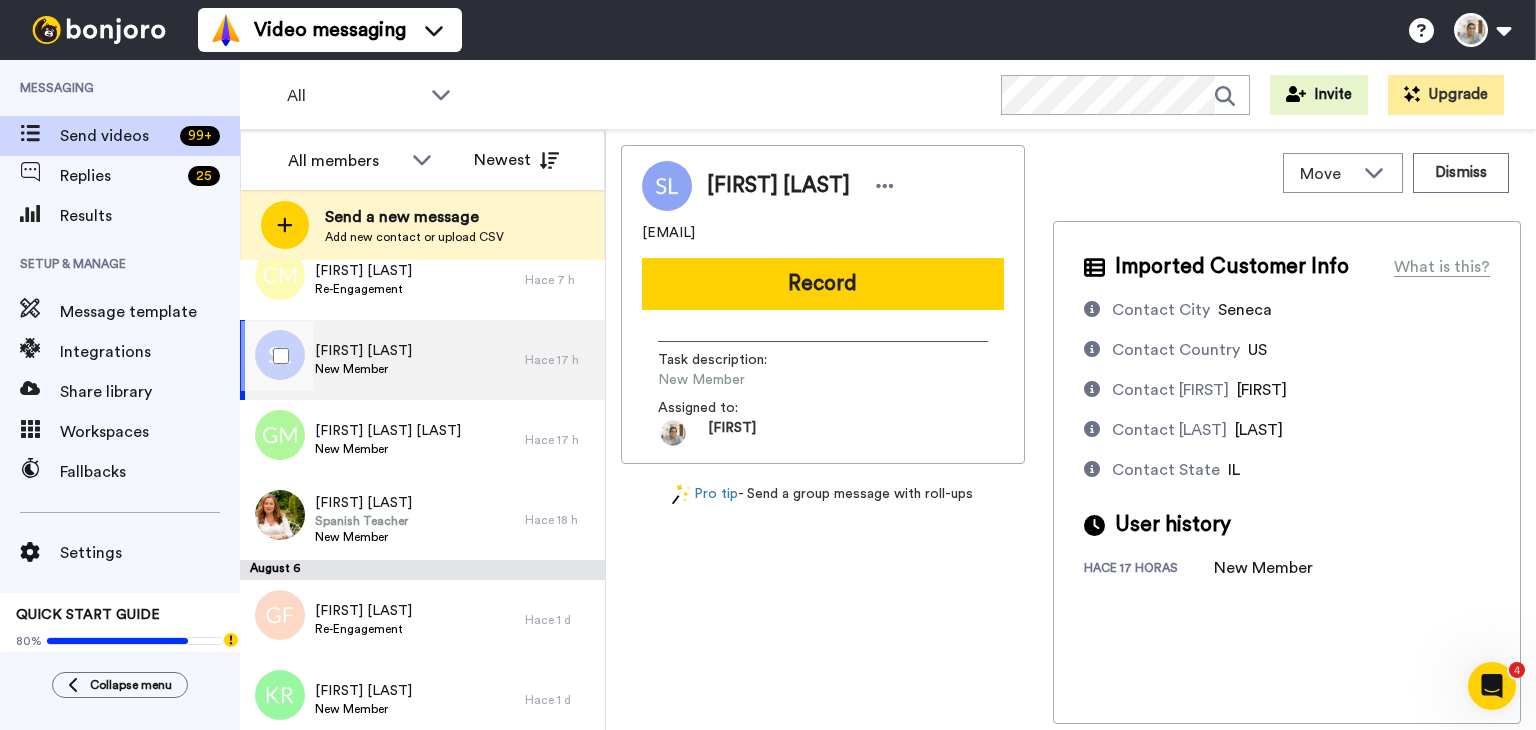 scroll, scrollTop: 100, scrollLeft: 0, axis: vertical 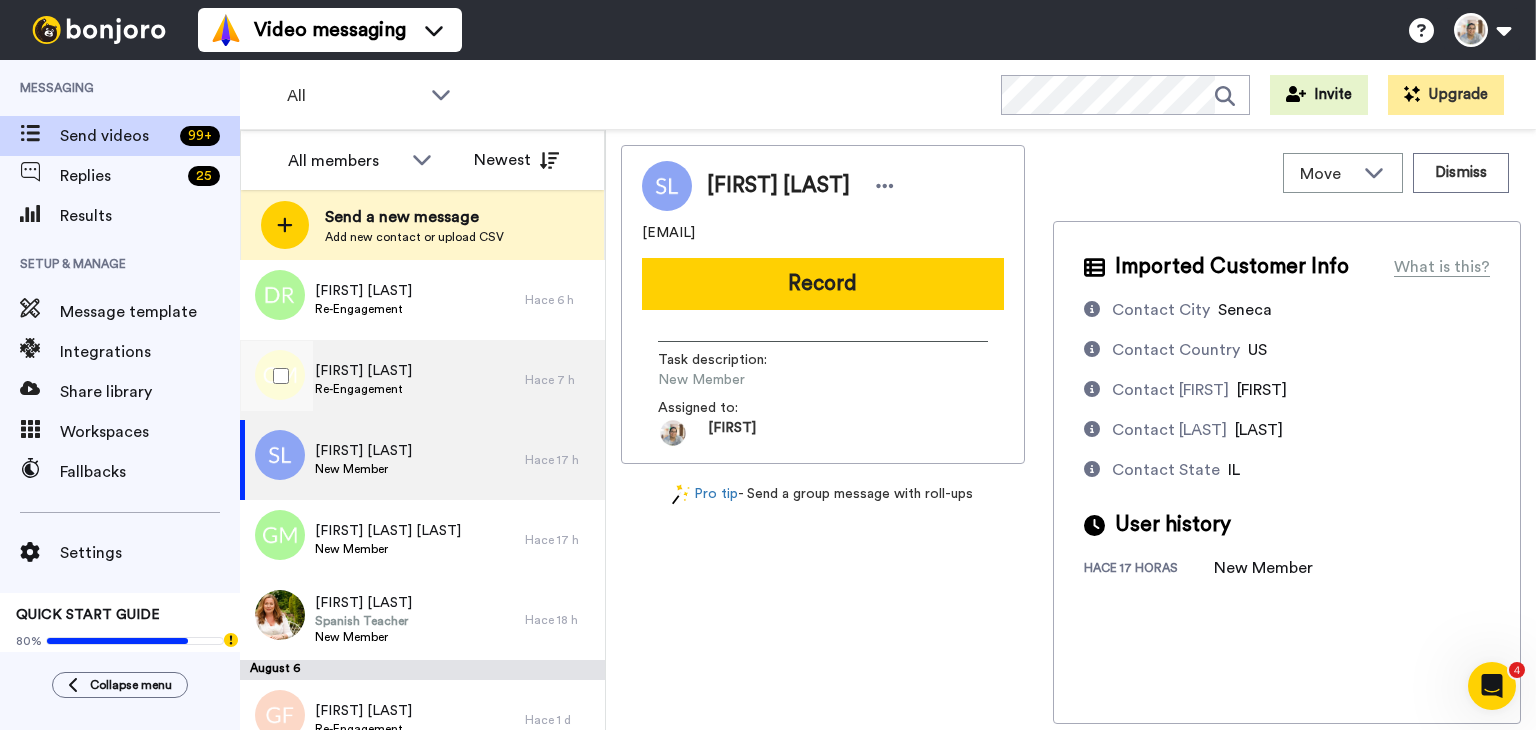 click on "[FIRST] [LAST] Re-Engagement" at bounding box center (382, 380) 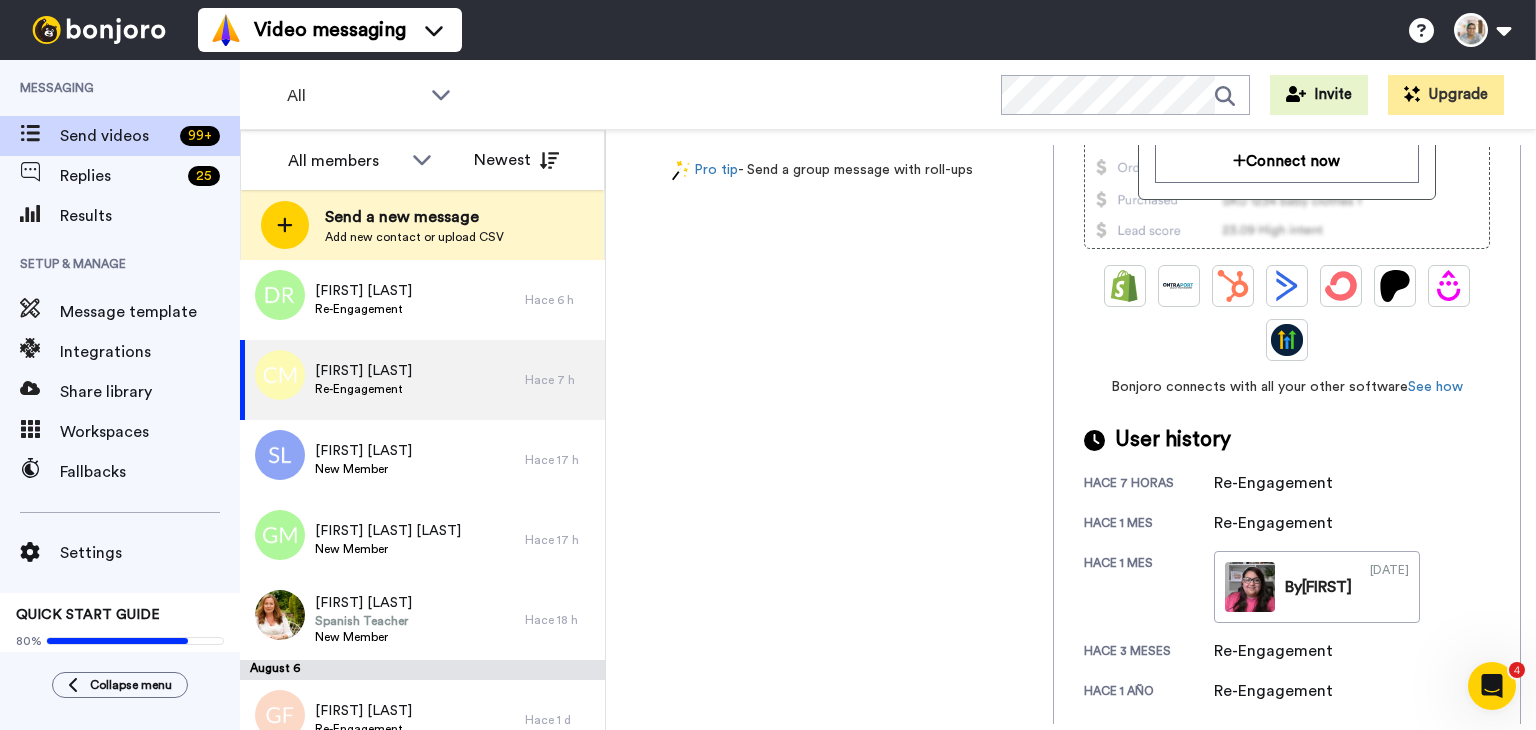 scroll, scrollTop: 336, scrollLeft: 0, axis: vertical 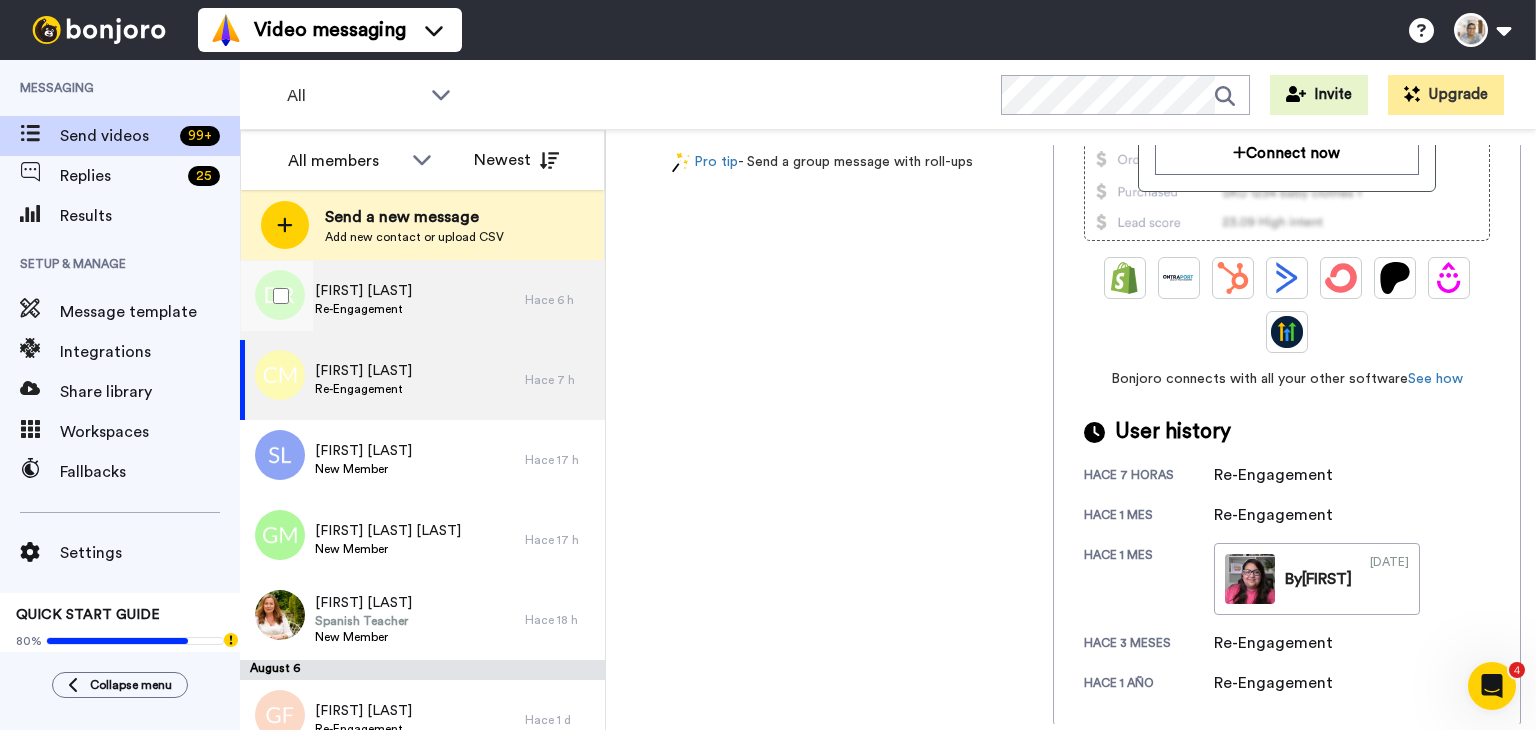 click on "[FIRST] [LAST] Re-Engagement" at bounding box center (382, 300) 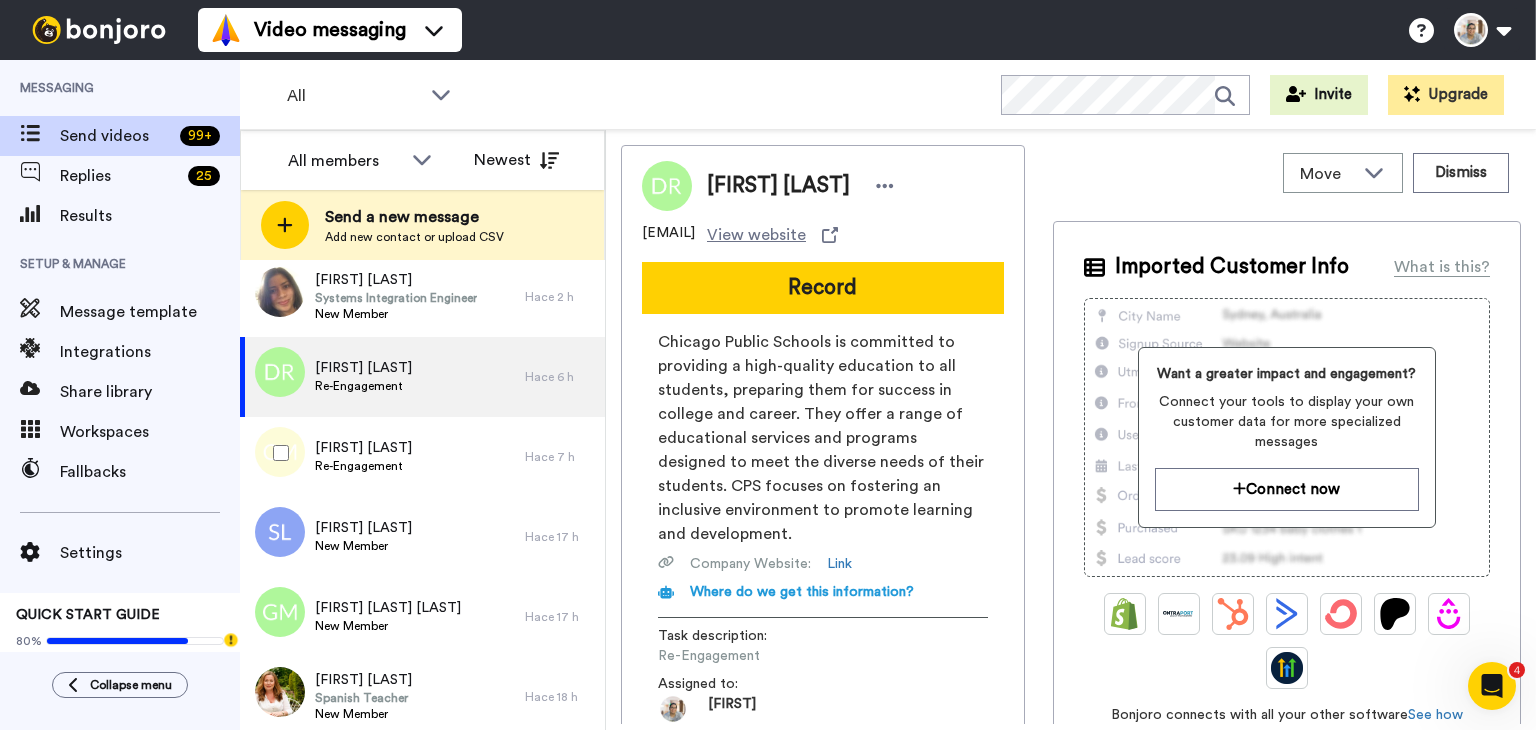 scroll, scrollTop: 0, scrollLeft: 0, axis: both 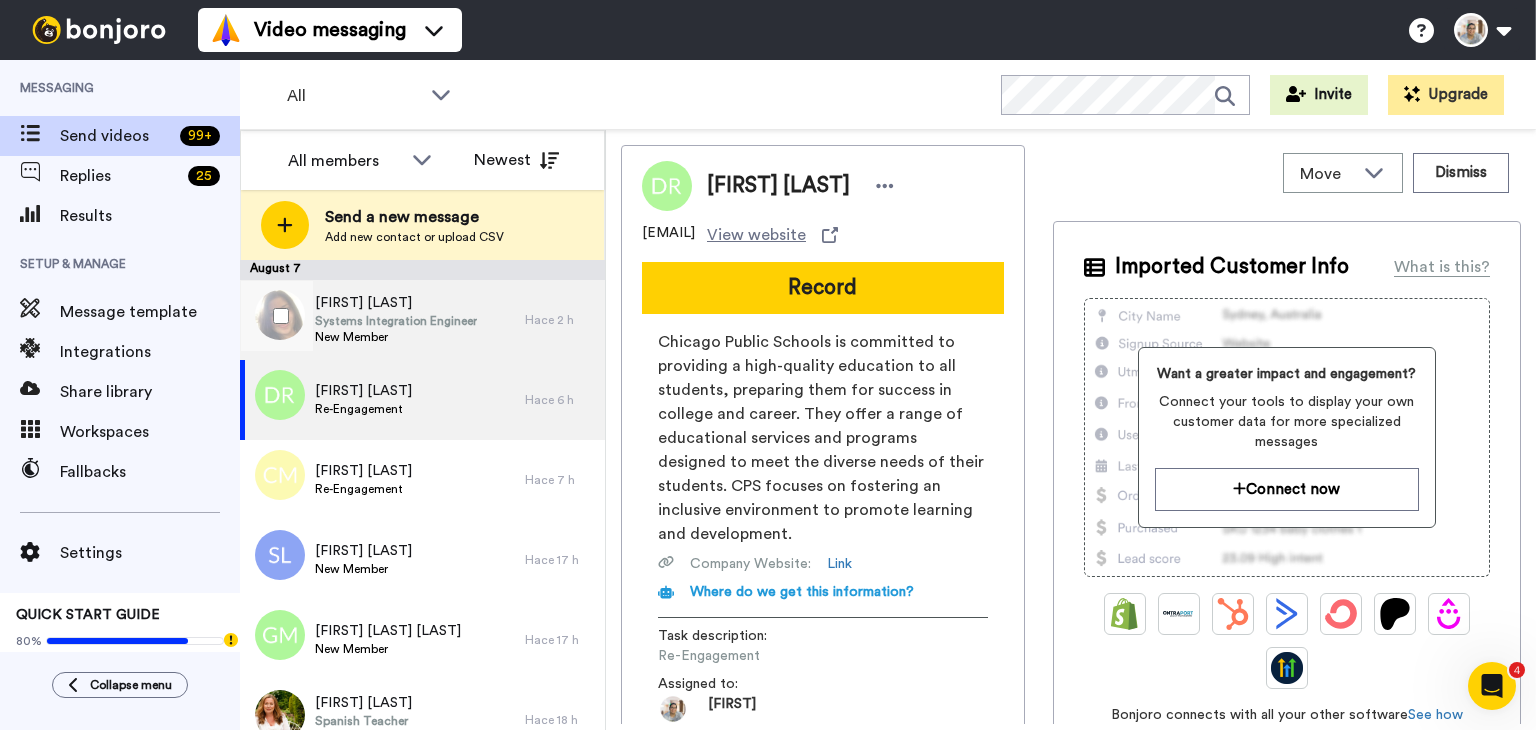click on "New Member" at bounding box center (396, 337) 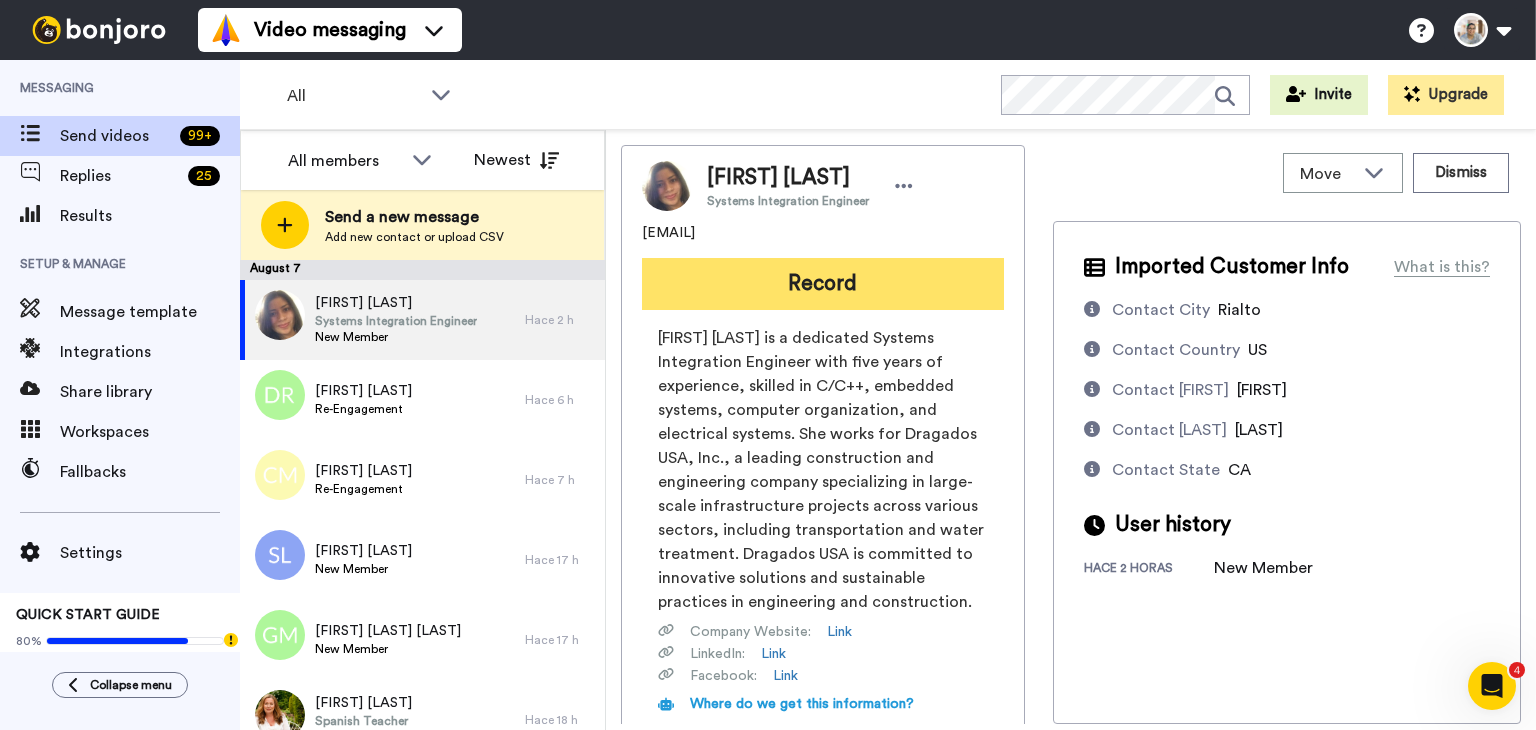 click on "Record" at bounding box center (823, 284) 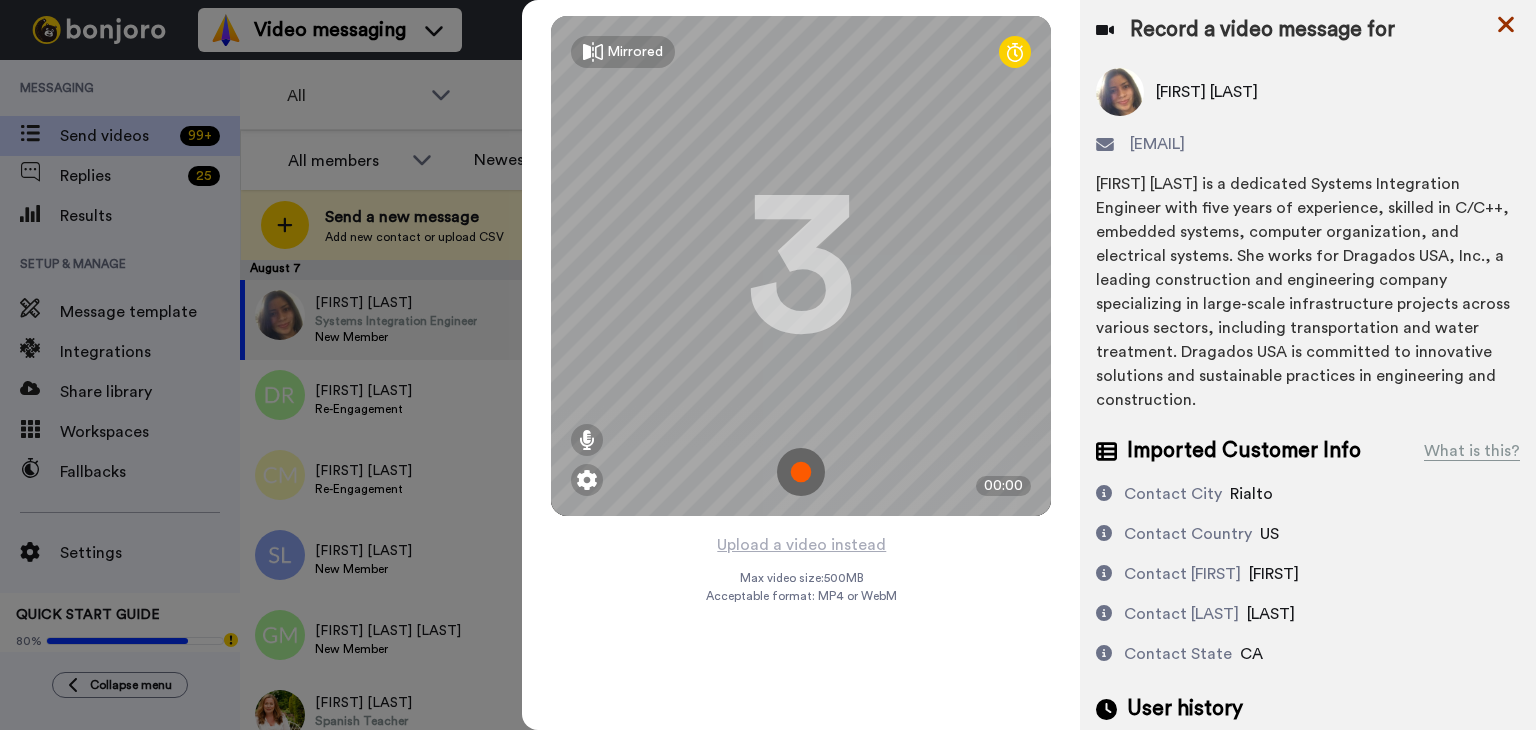 click 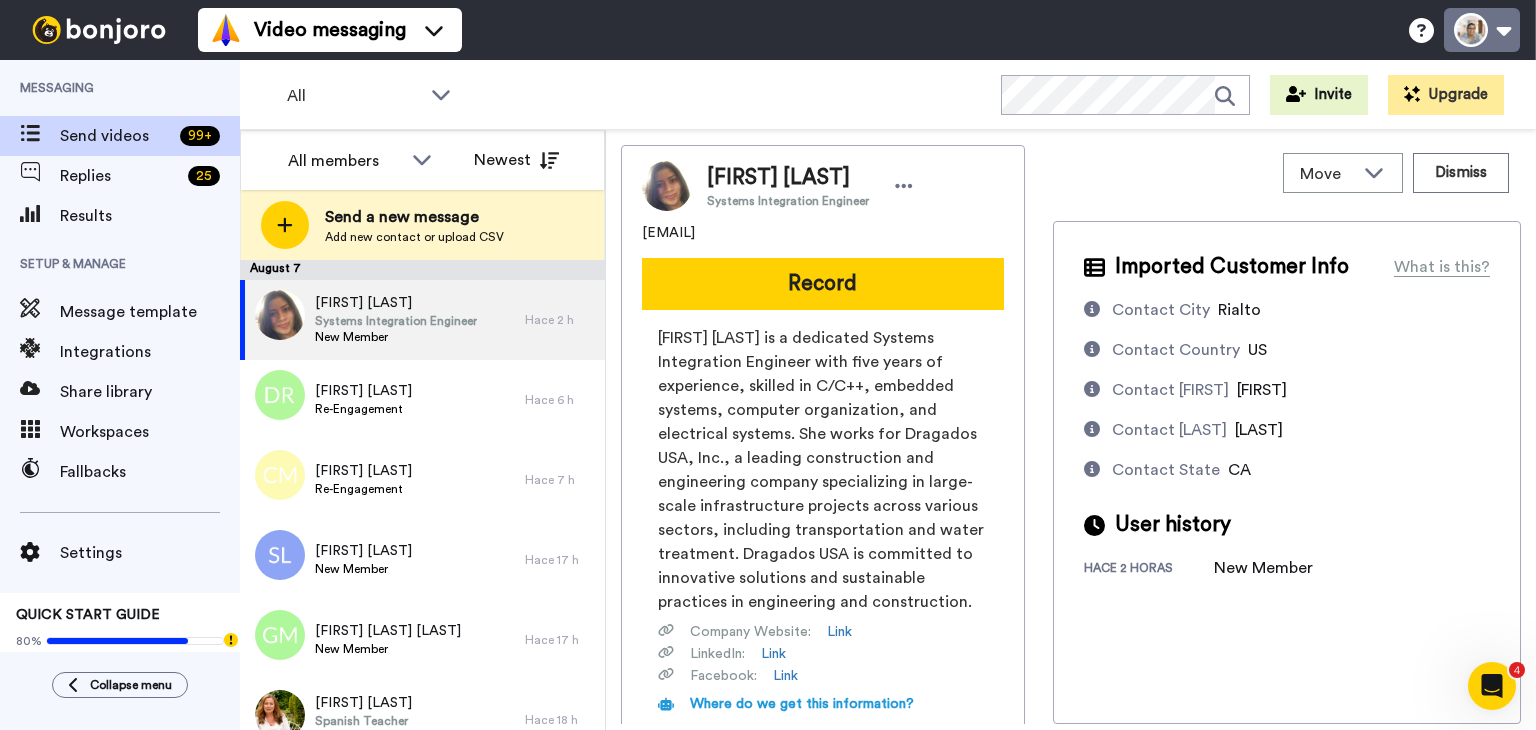 scroll, scrollTop: 0, scrollLeft: 0, axis: both 